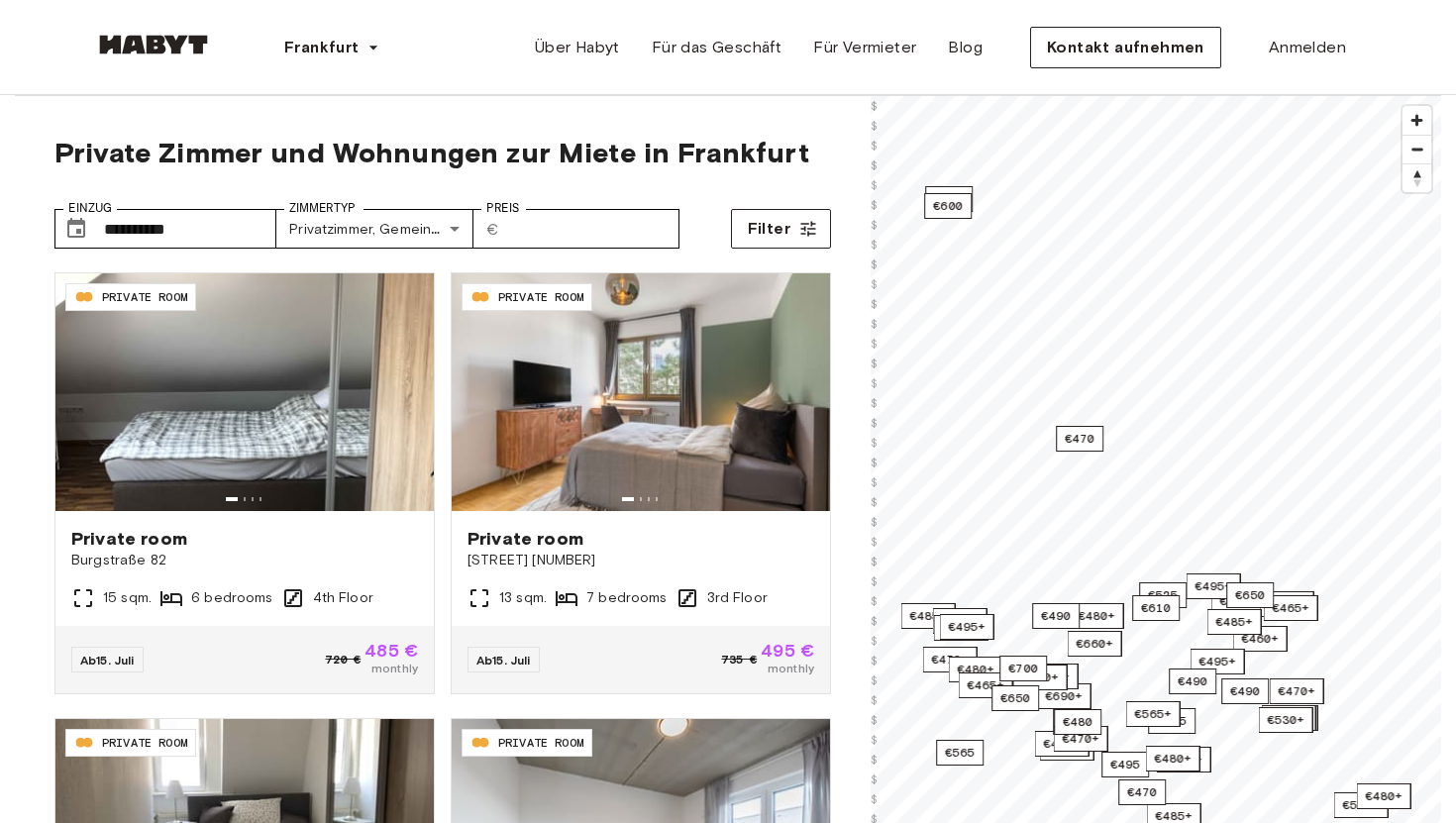 scroll, scrollTop: 0, scrollLeft: 0, axis: both 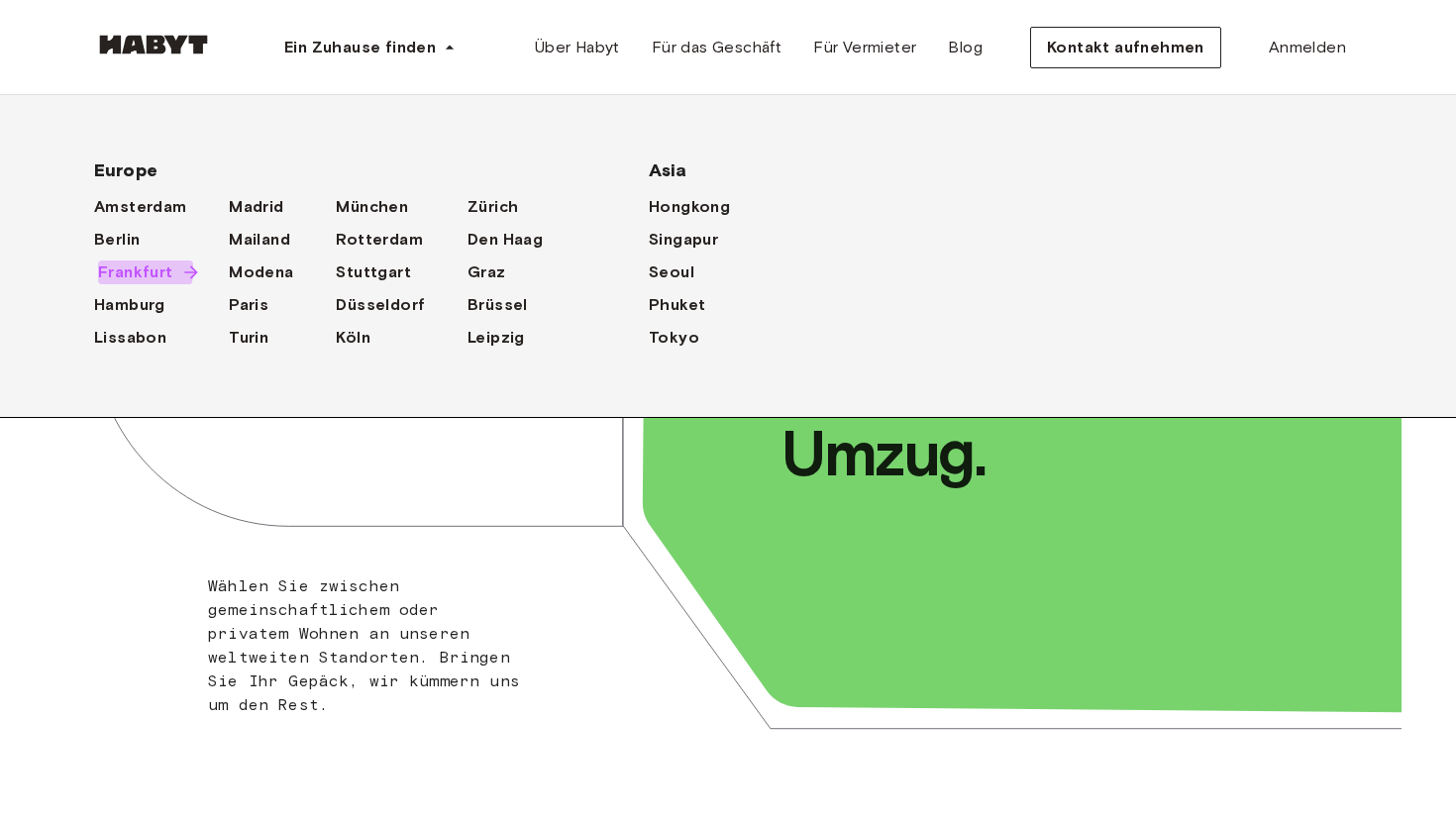 click on "Frankfurt" at bounding box center (136, 272) 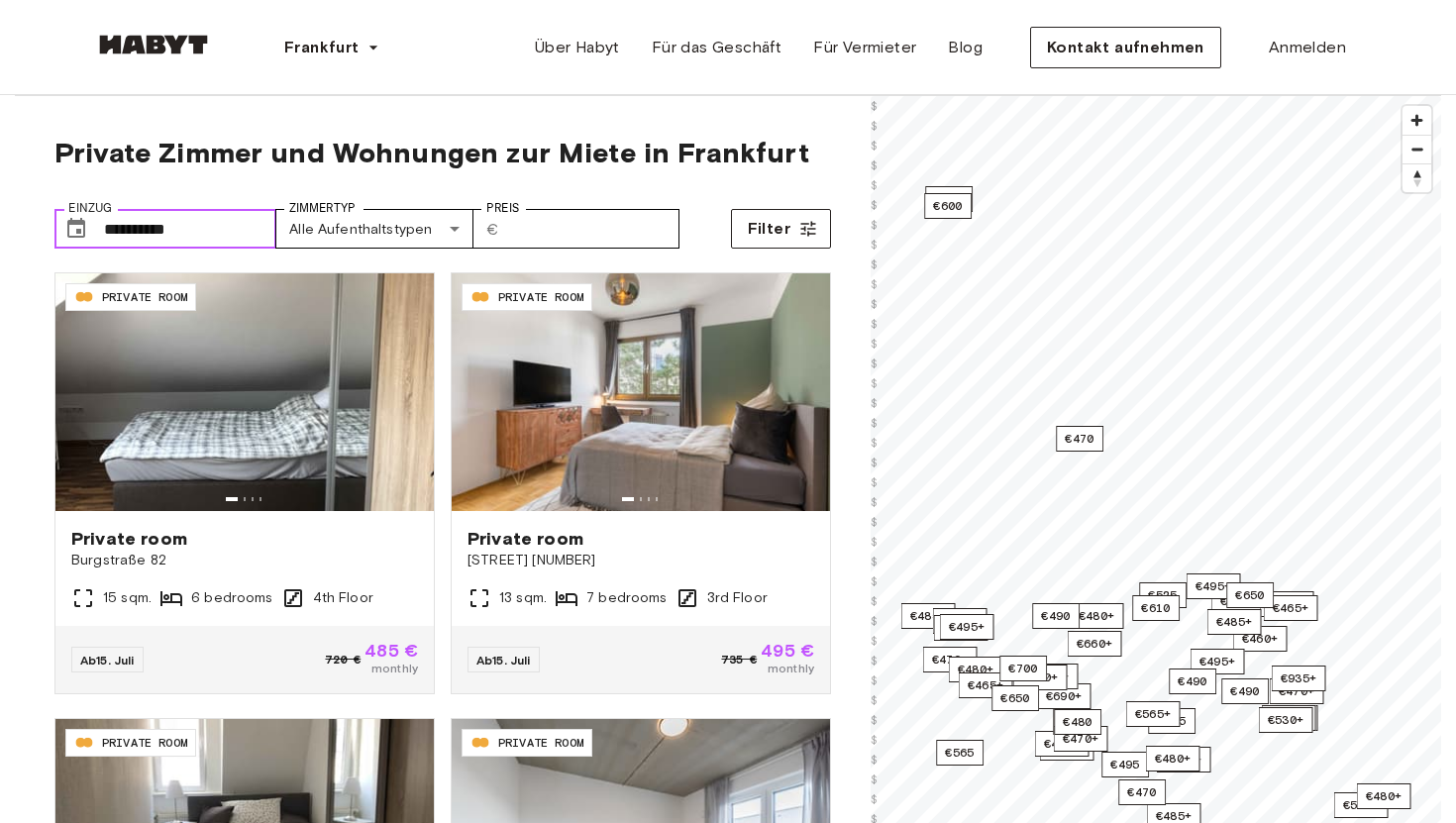 click on "**********" at bounding box center (190, 229) 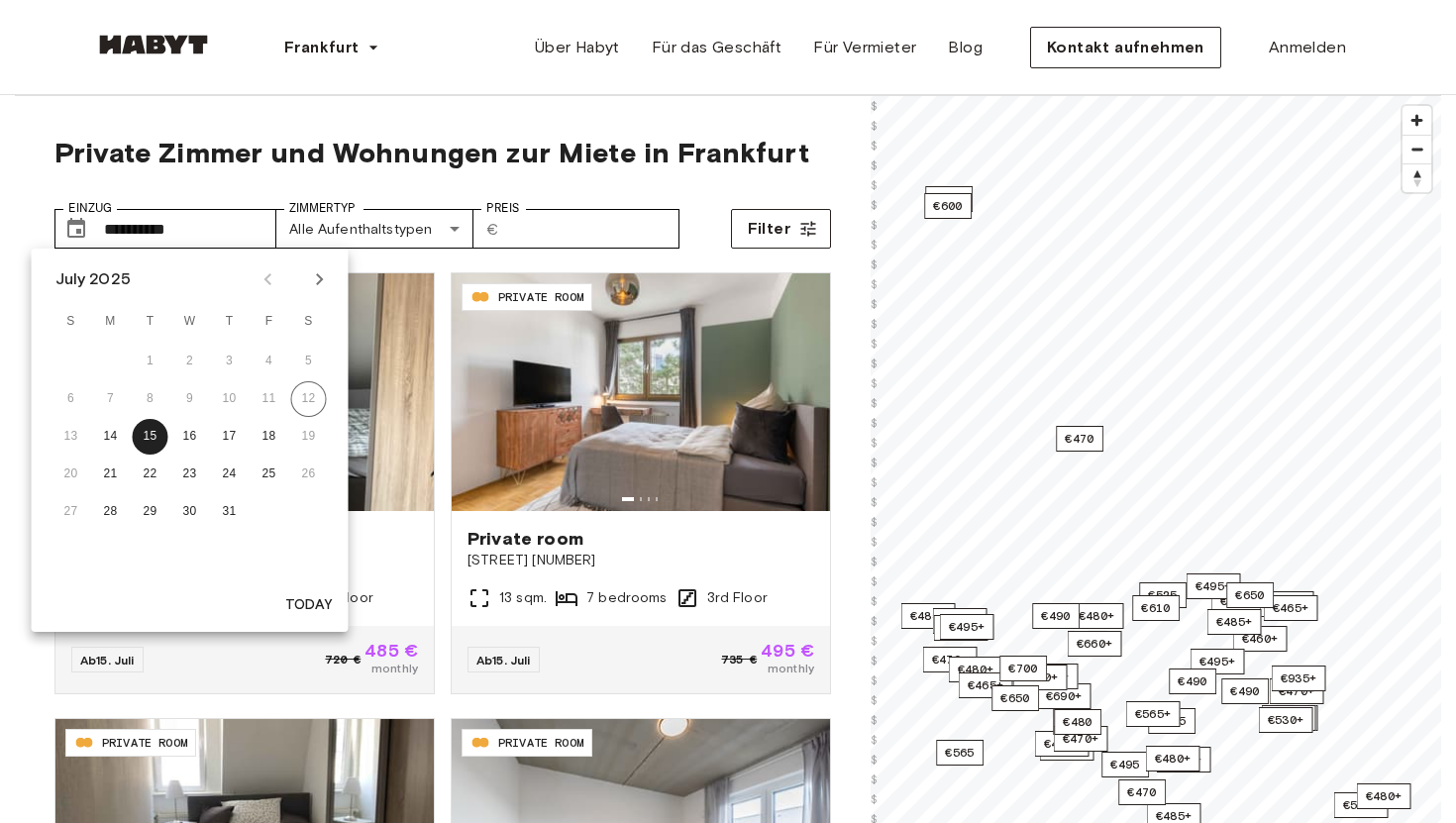 click 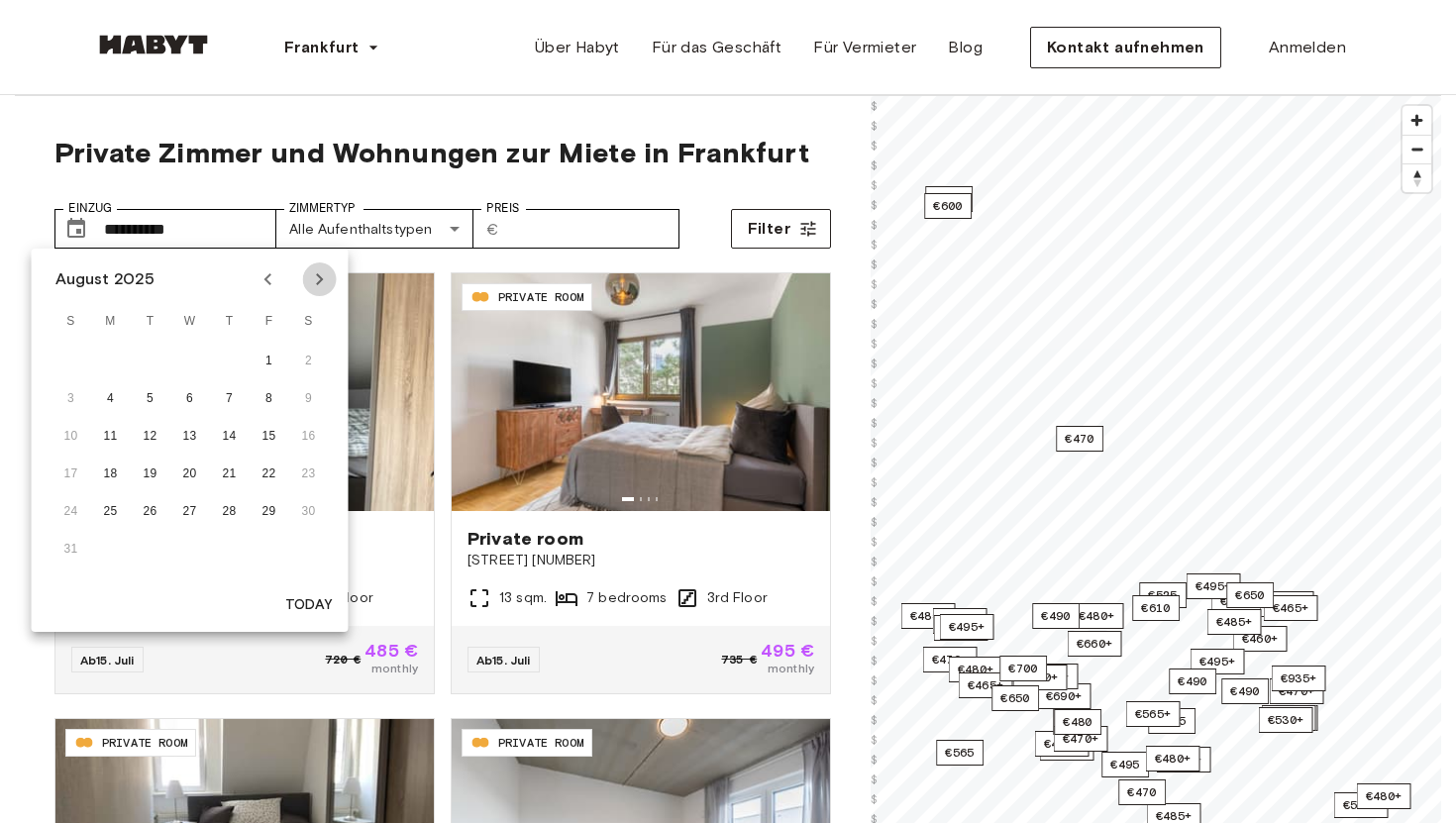click 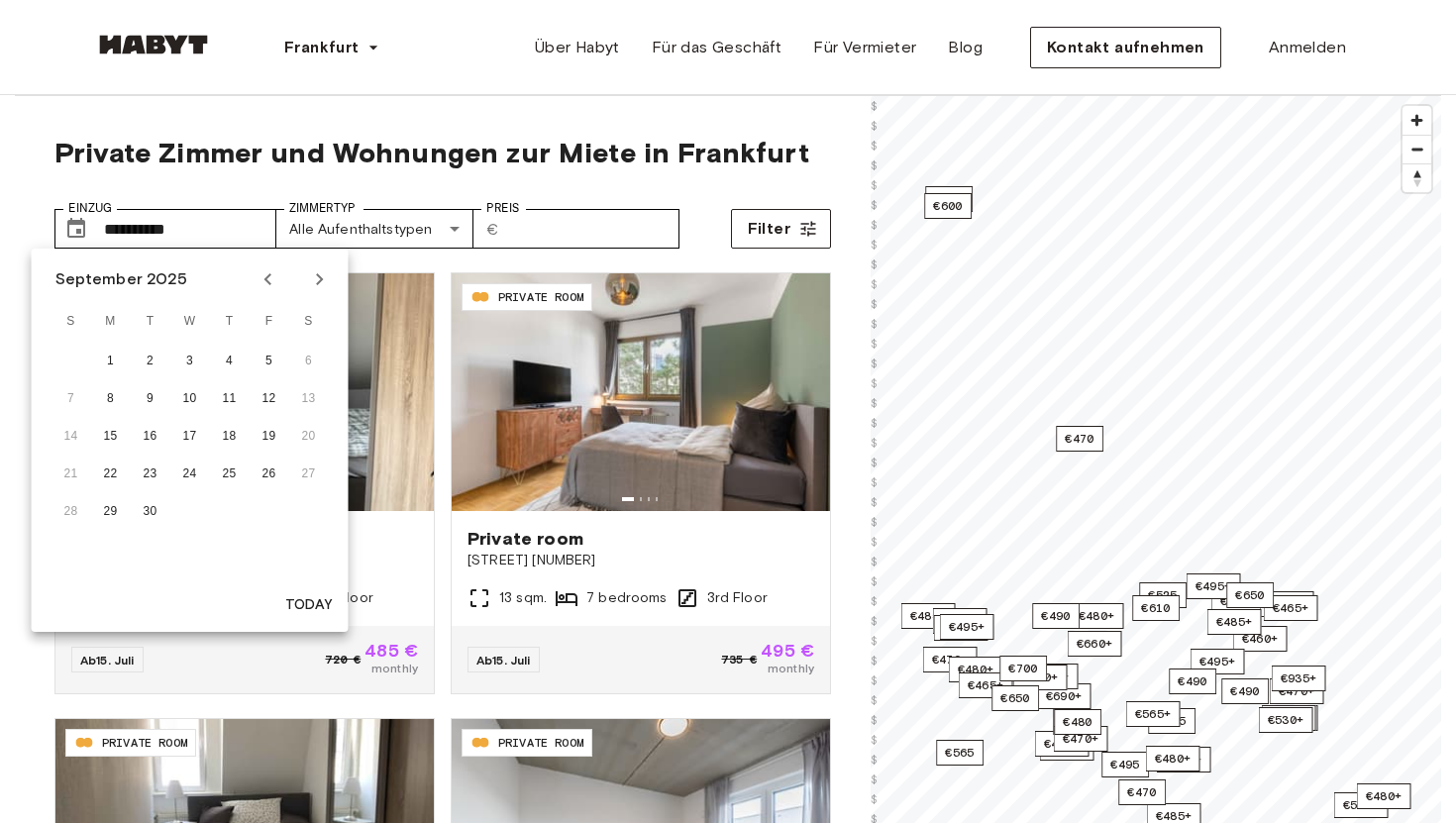 click 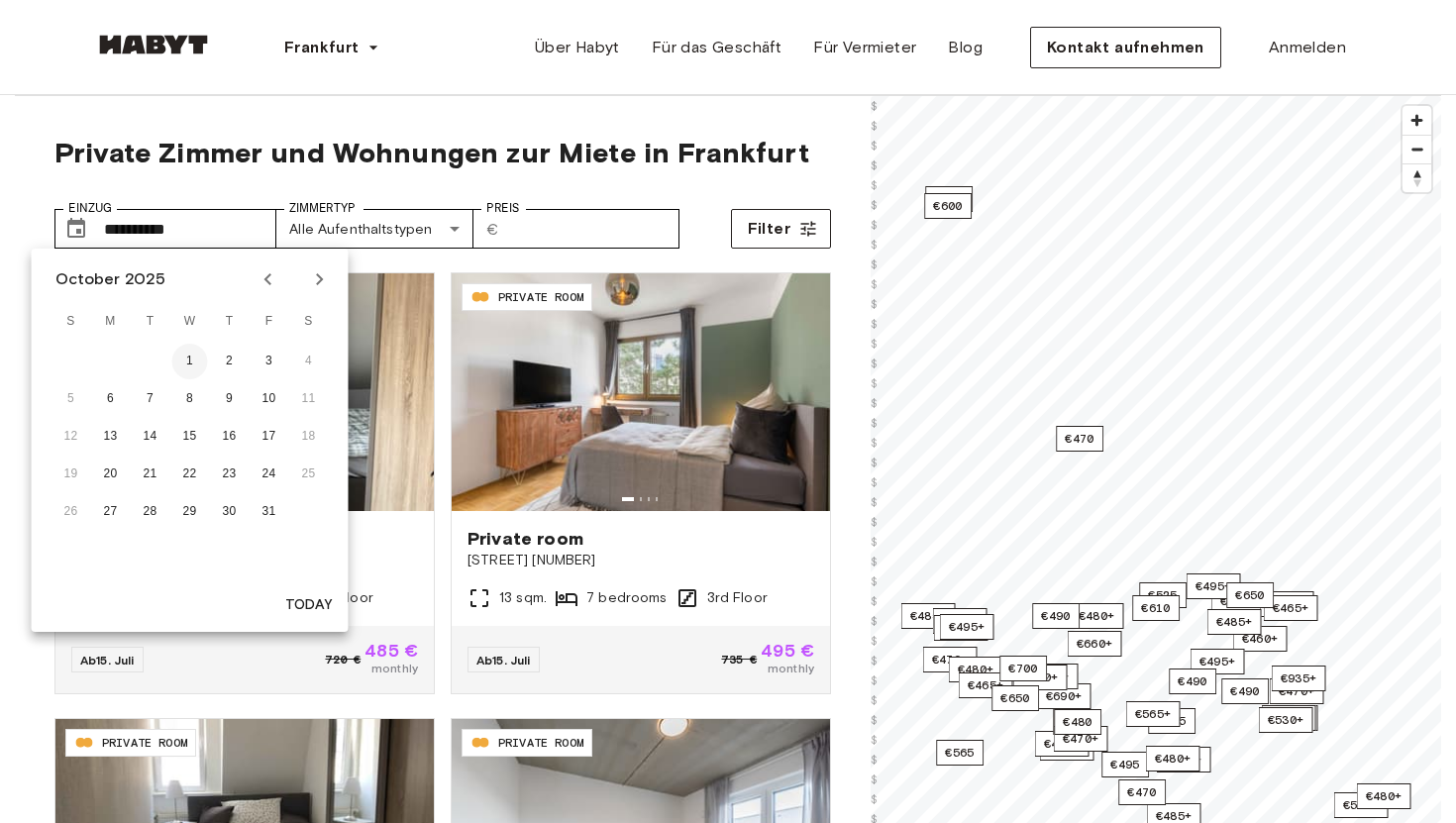 click on "1" at bounding box center [190, 361] 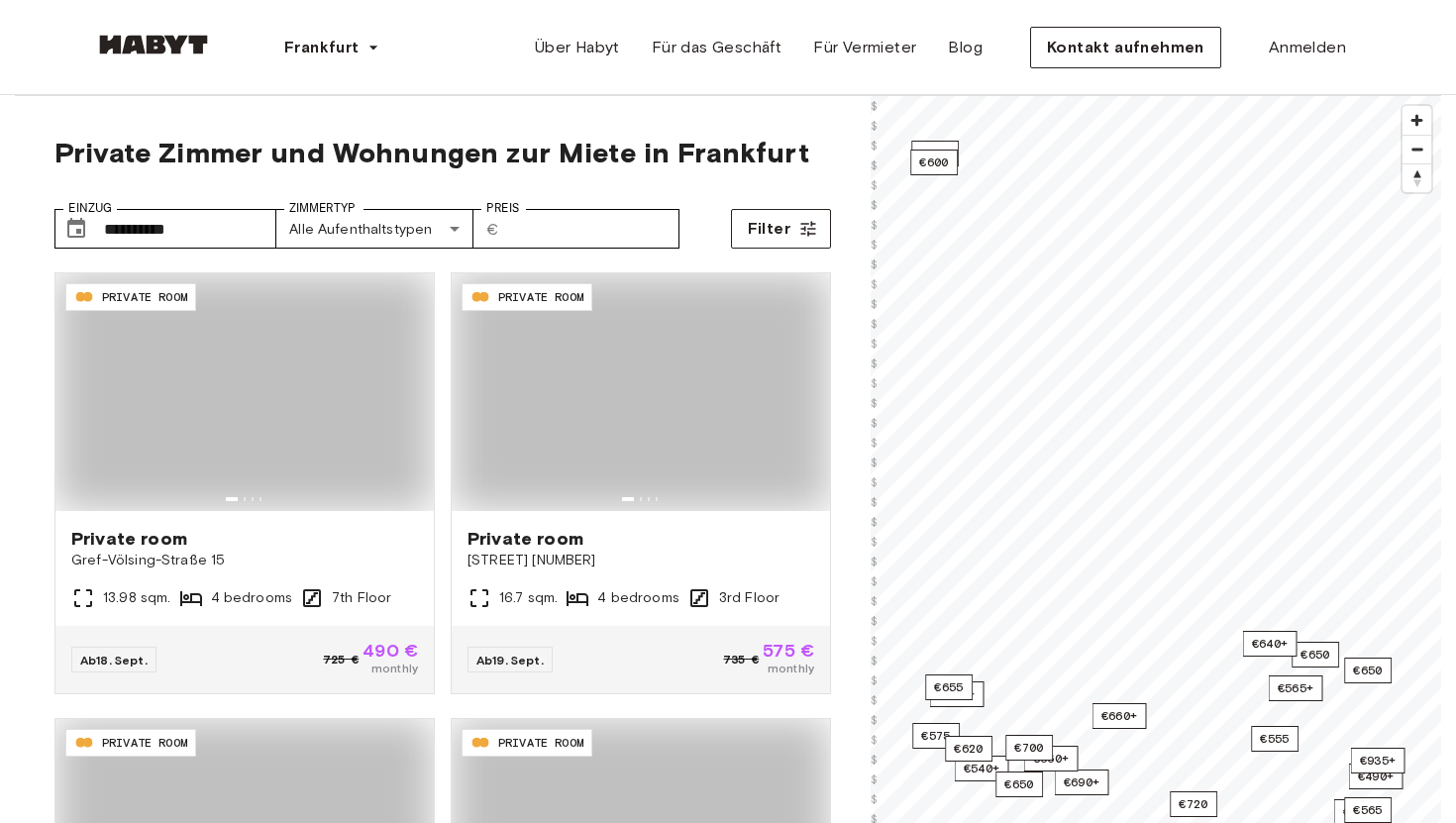 type on "**********" 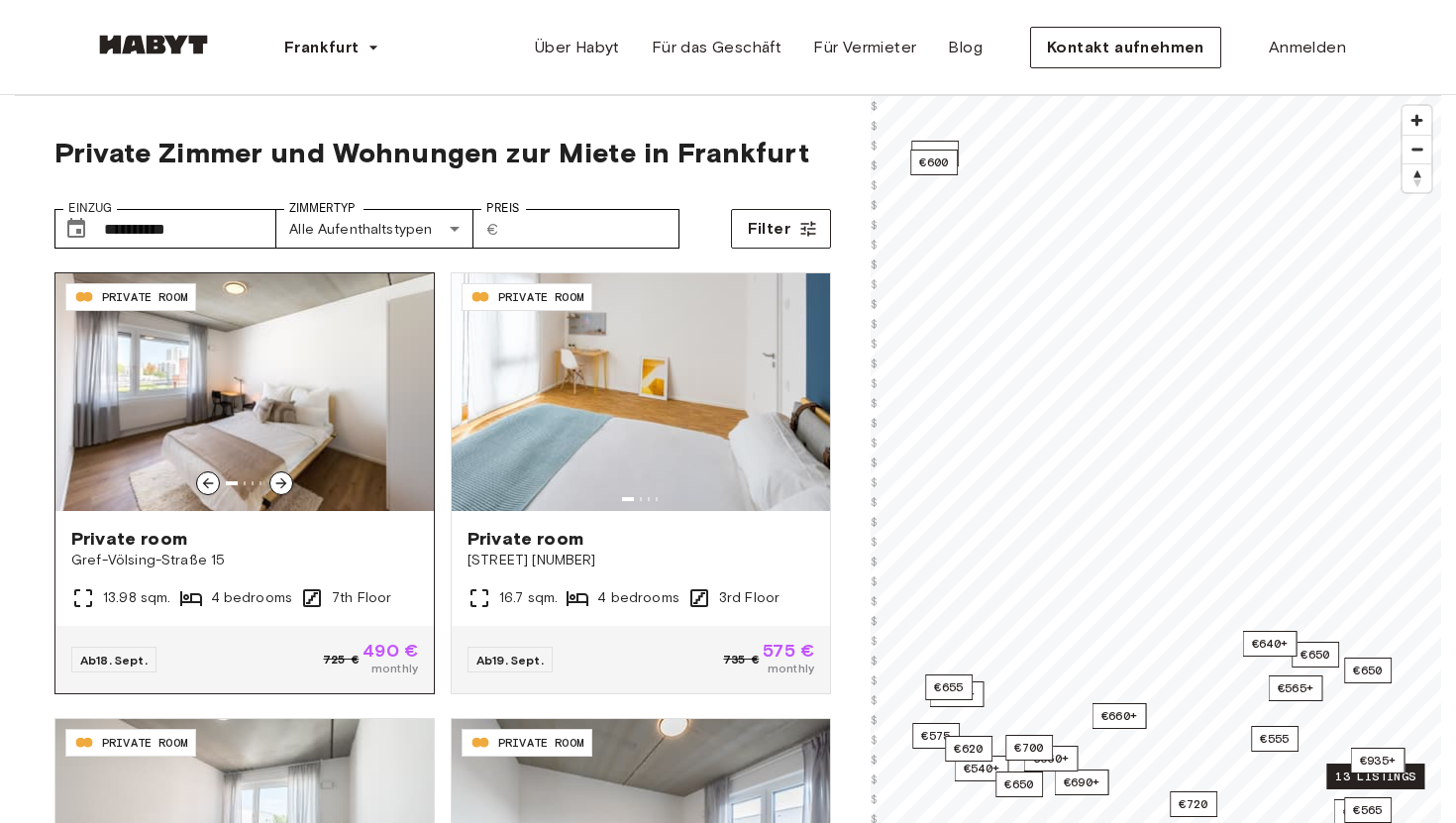 click 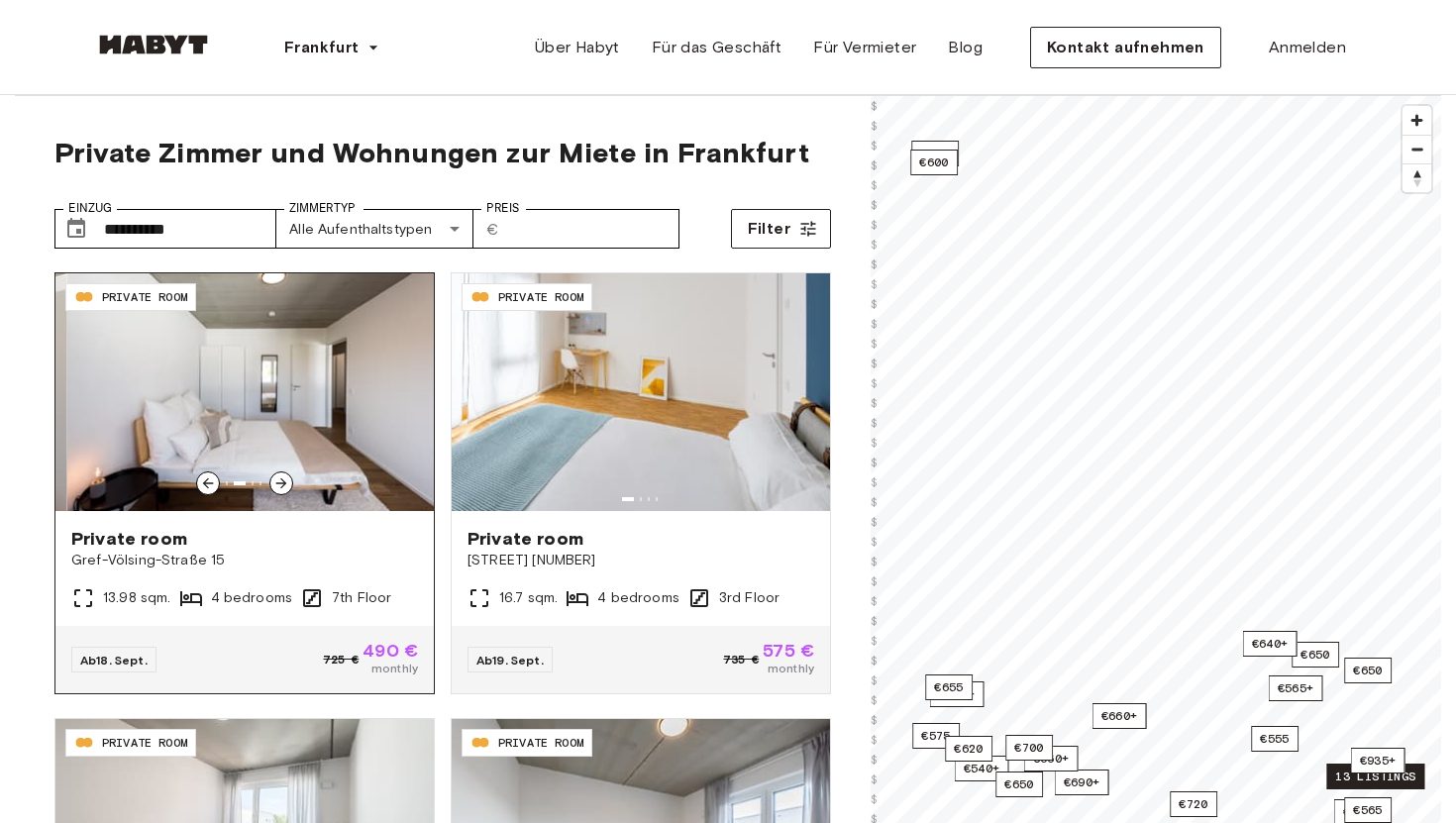 click 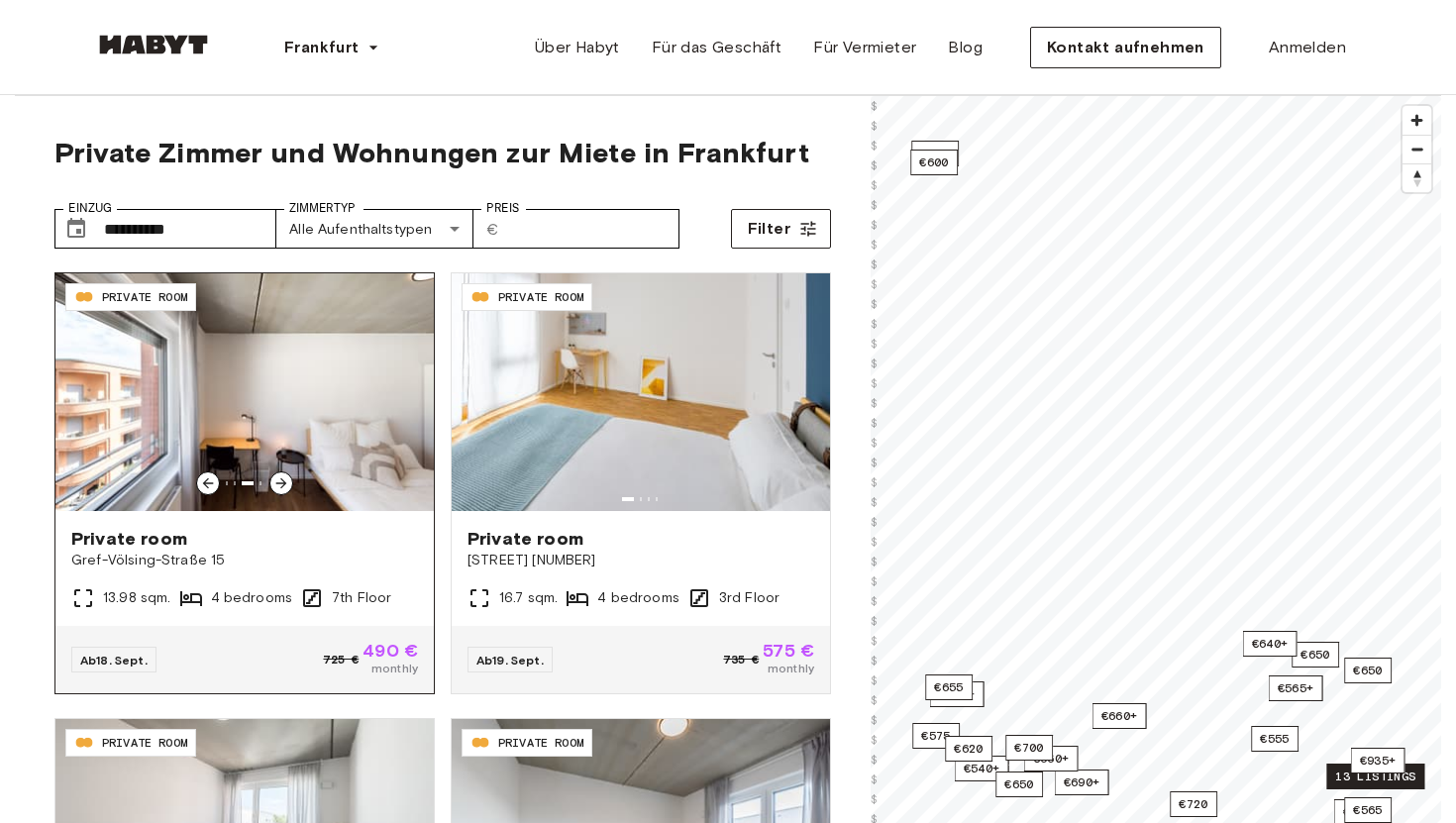 click at bounding box center [245, 392] 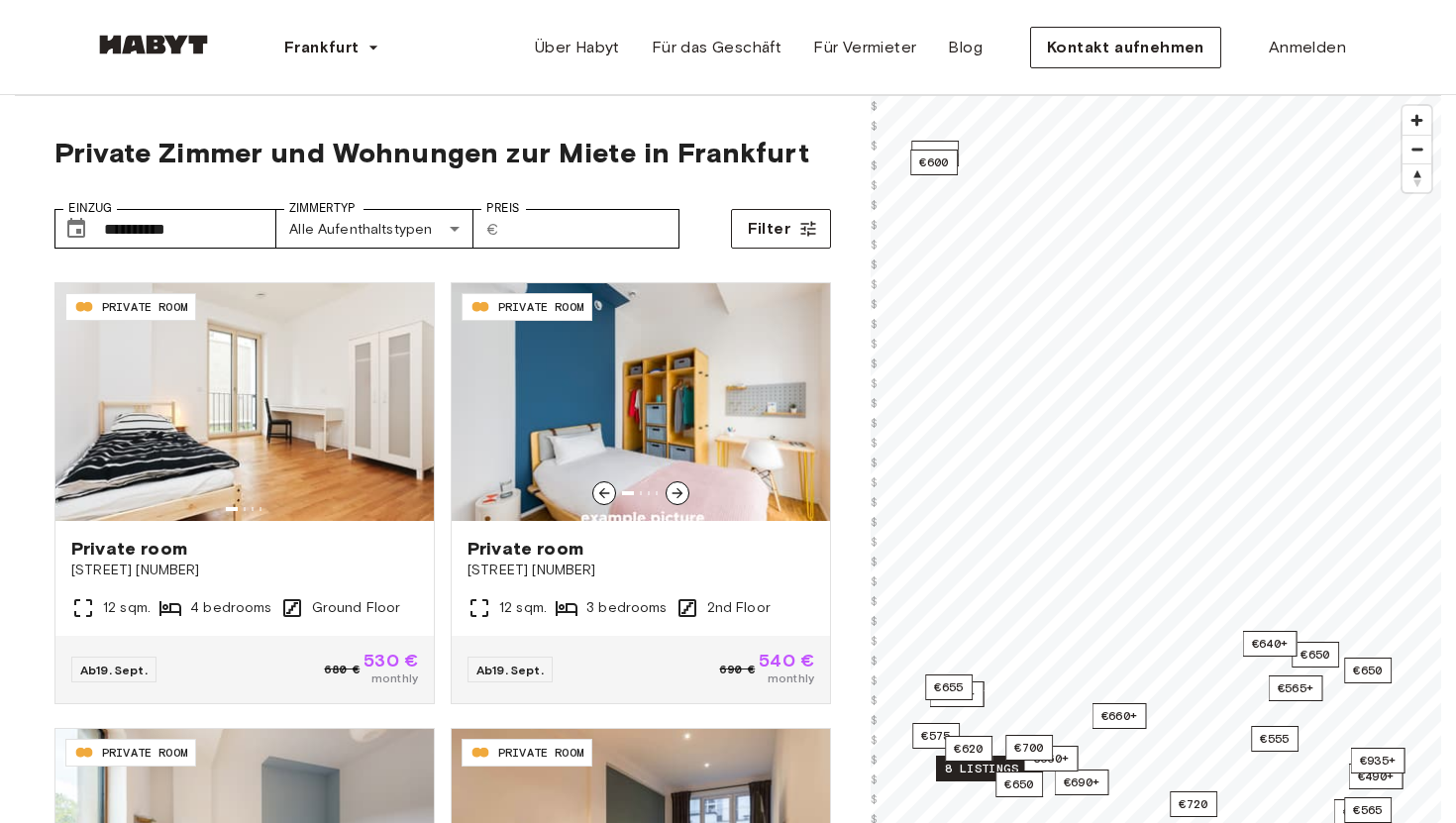 scroll, scrollTop: 1777, scrollLeft: 0, axis: vertical 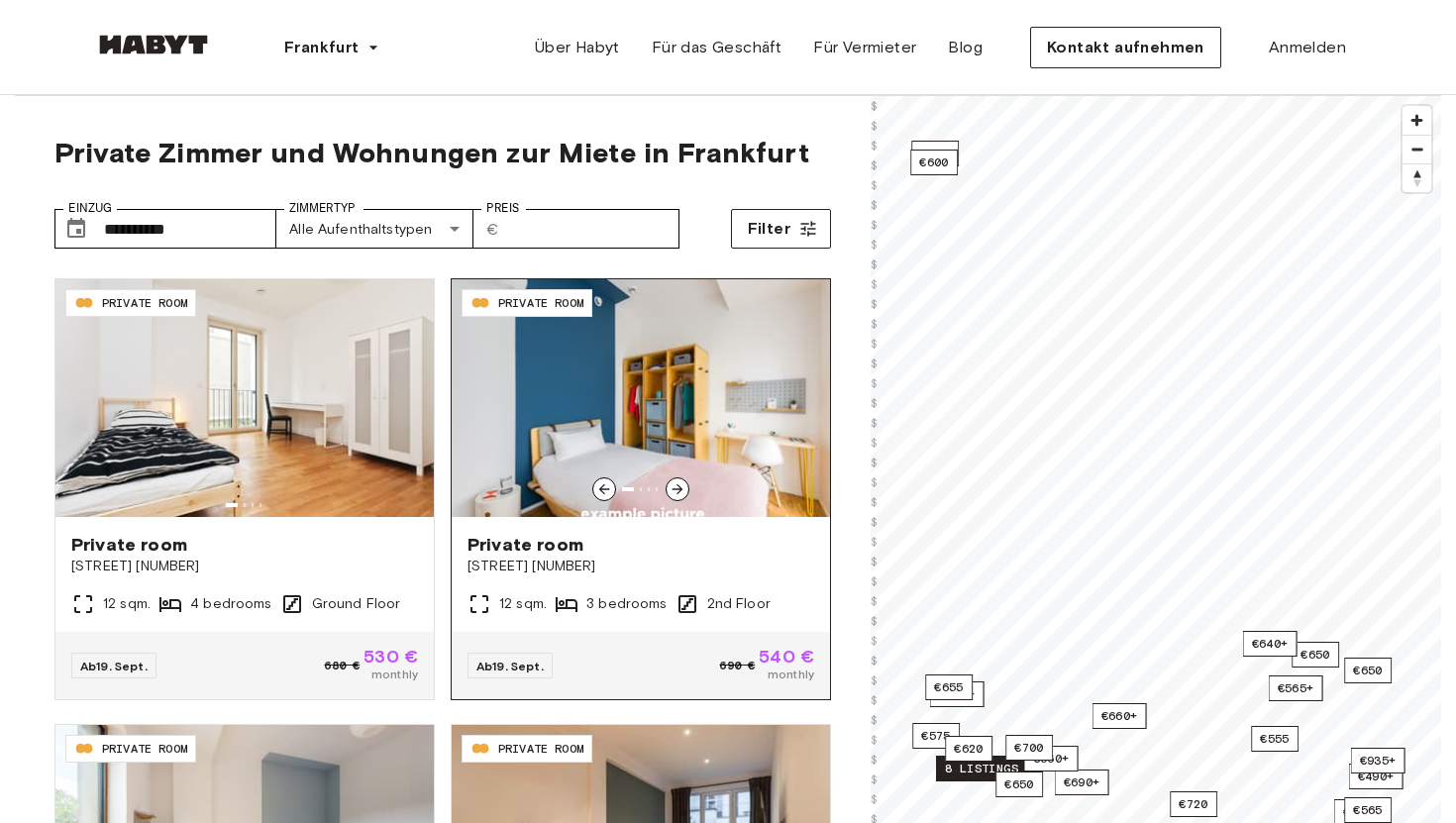 click 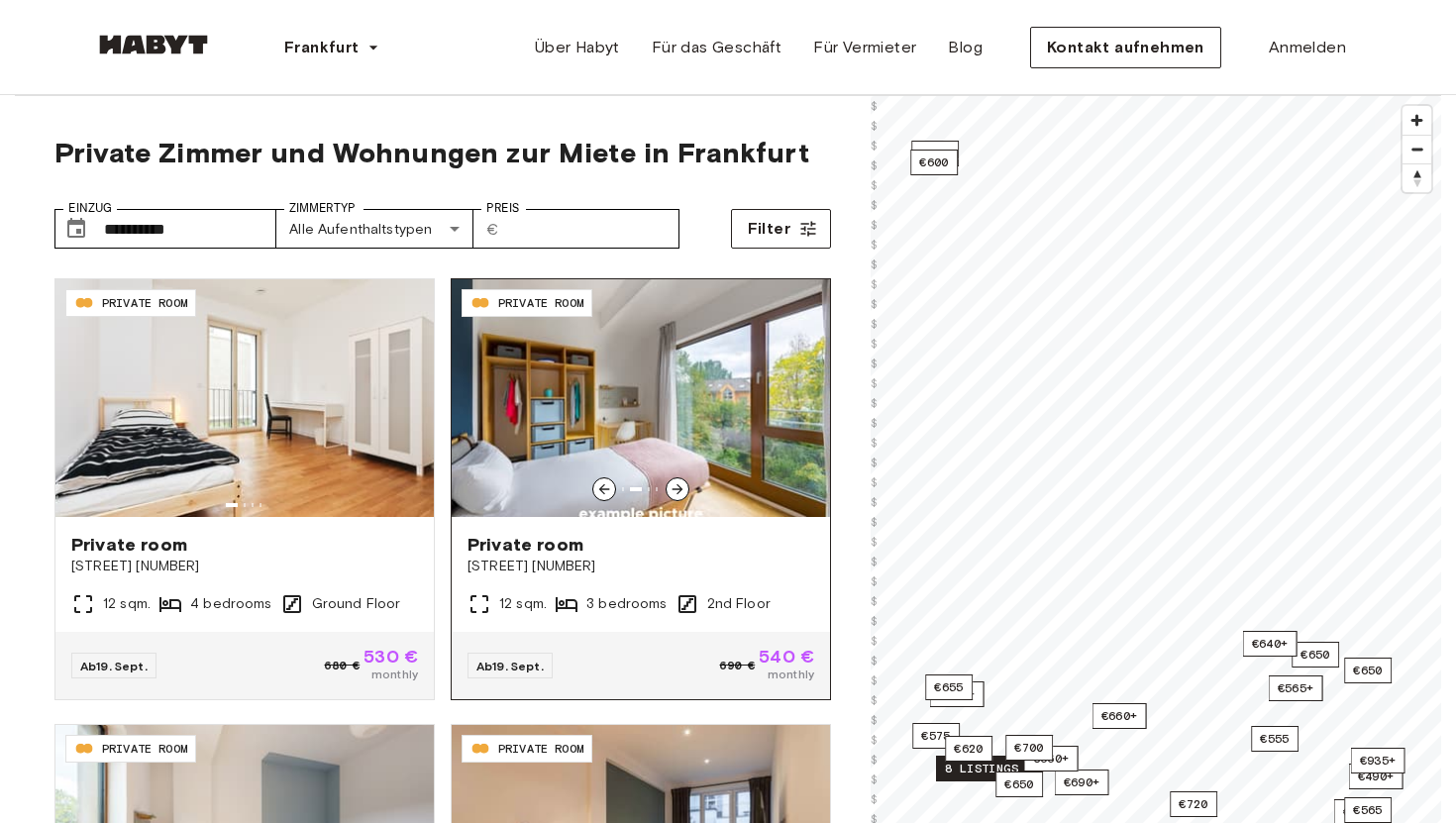 click at bounding box center [641, 398] 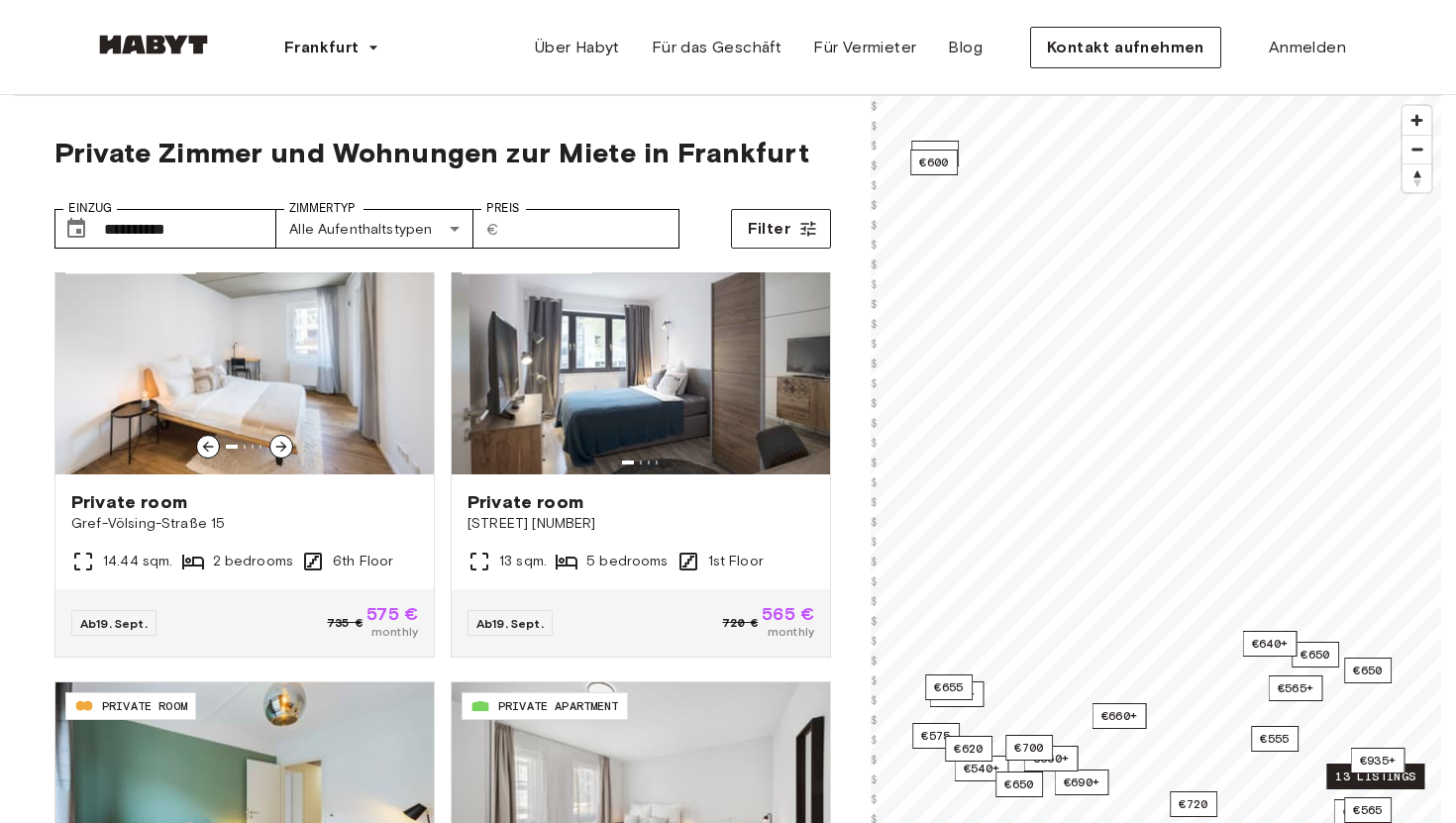 scroll, scrollTop: 3723, scrollLeft: 0, axis: vertical 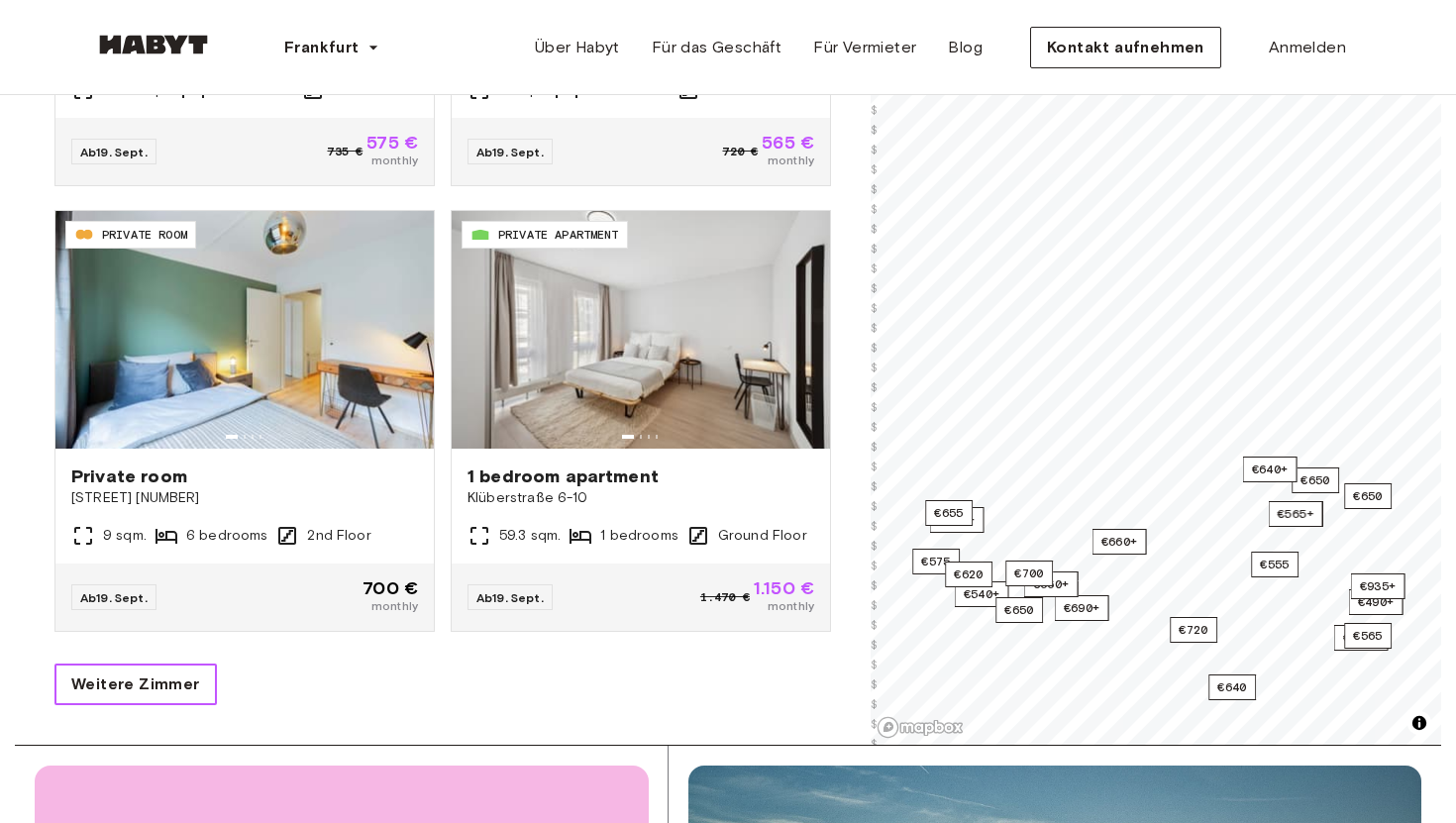 click on "Weitere Zimmer" at bounding box center [136, 684] 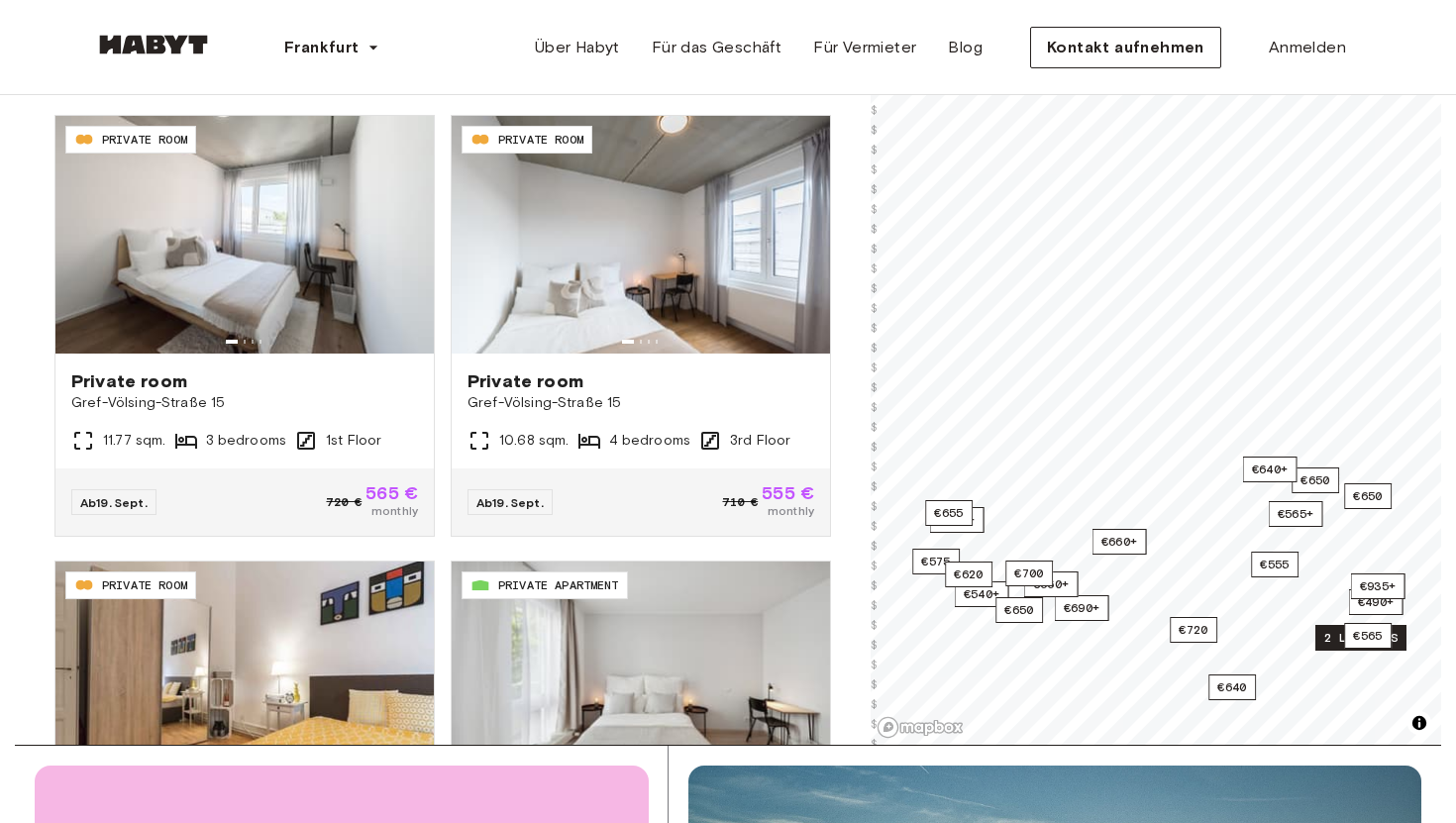 scroll, scrollTop: 0, scrollLeft: 0, axis: both 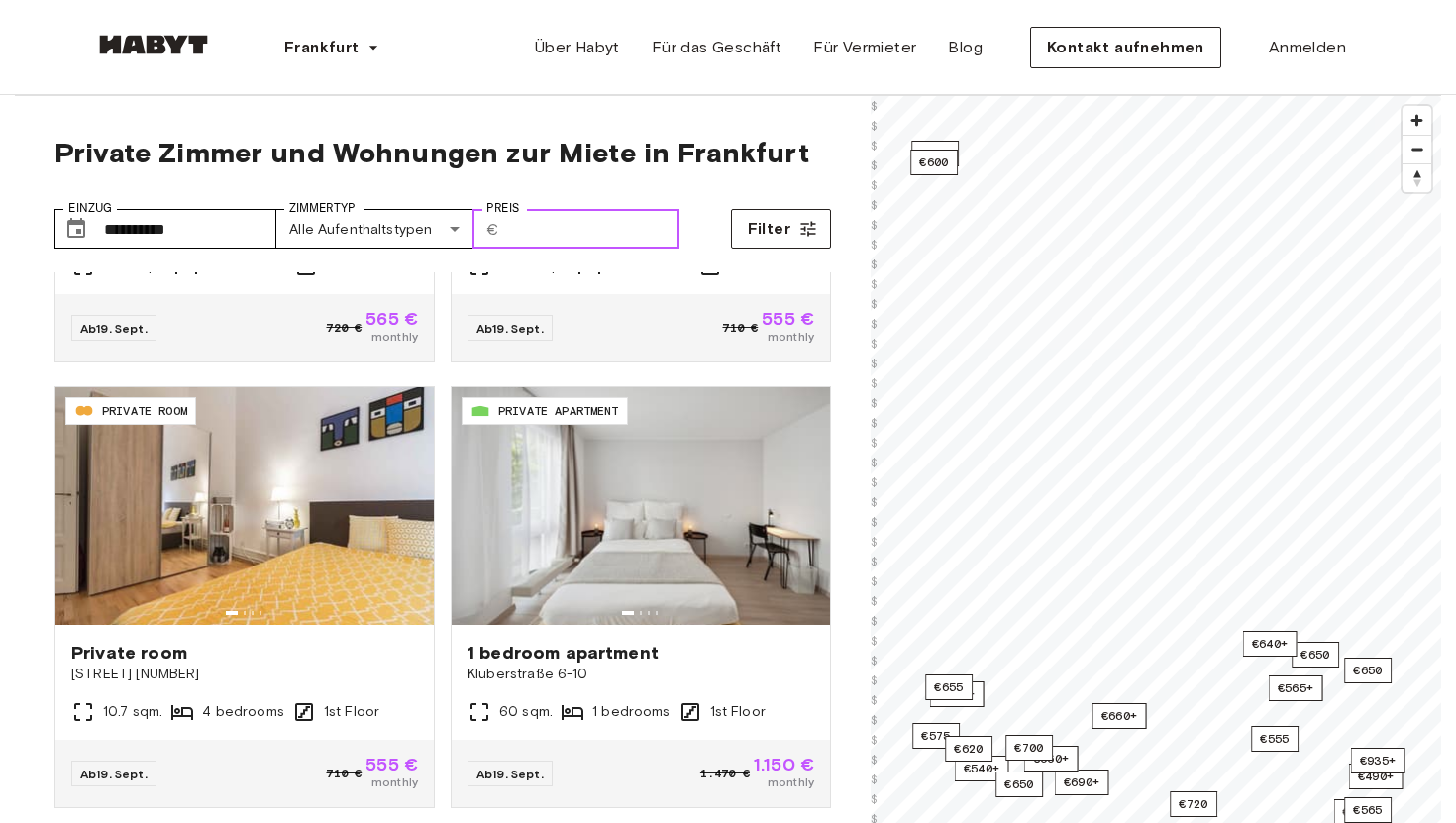 click on "Preis" at bounding box center (593, 229) 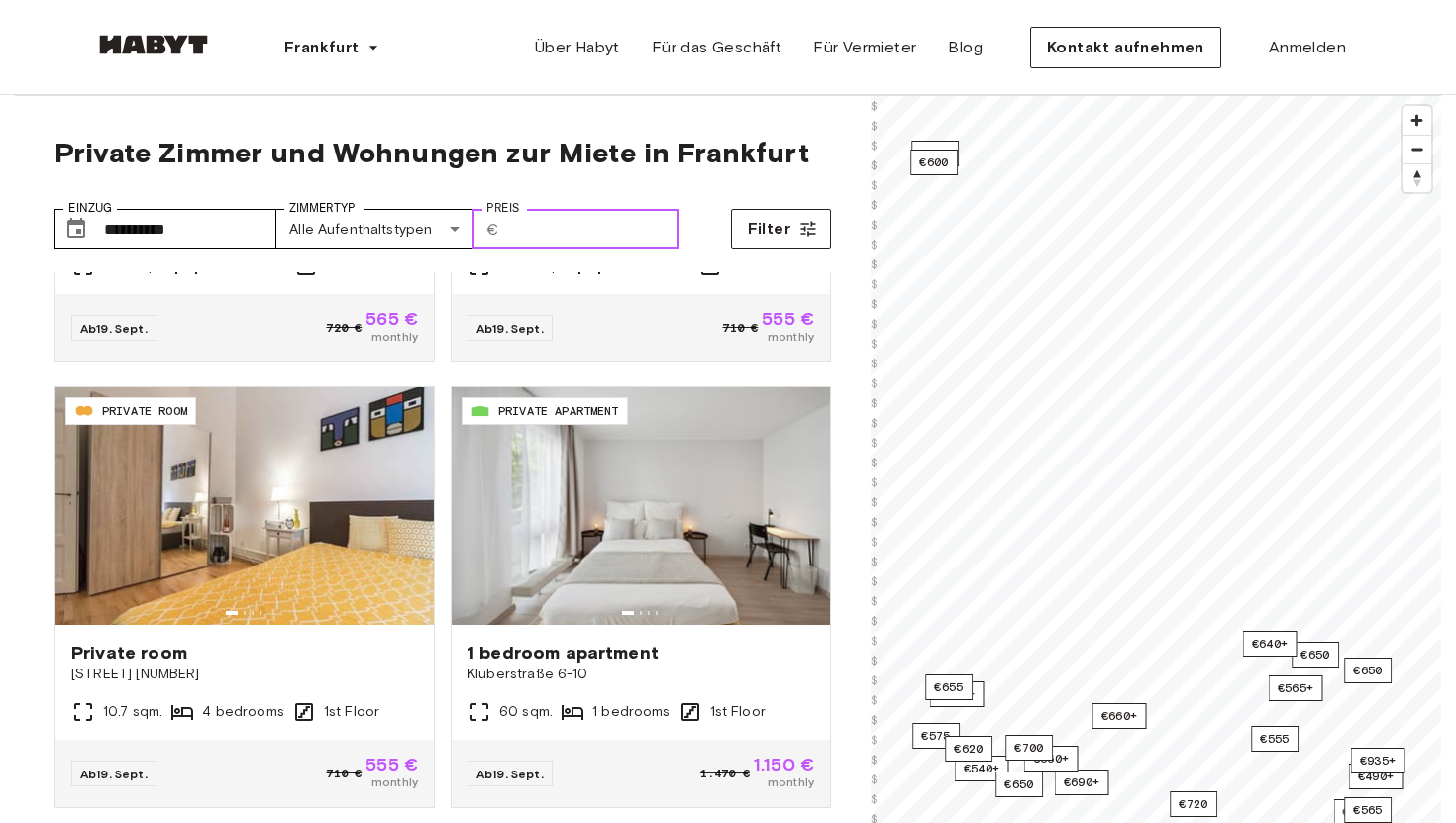scroll, scrollTop: 0, scrollLeft: 0, axis: both 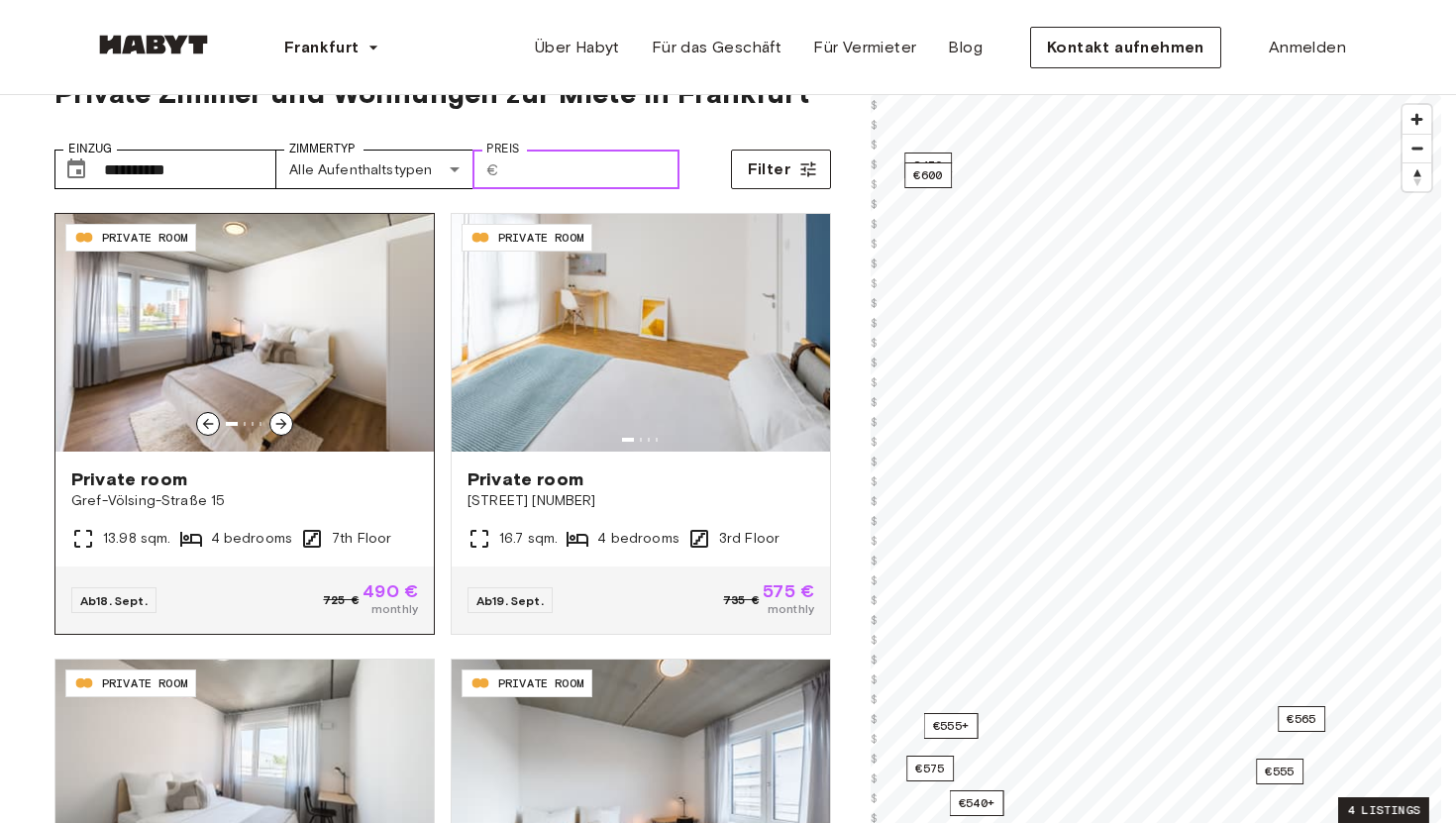 type on "***" 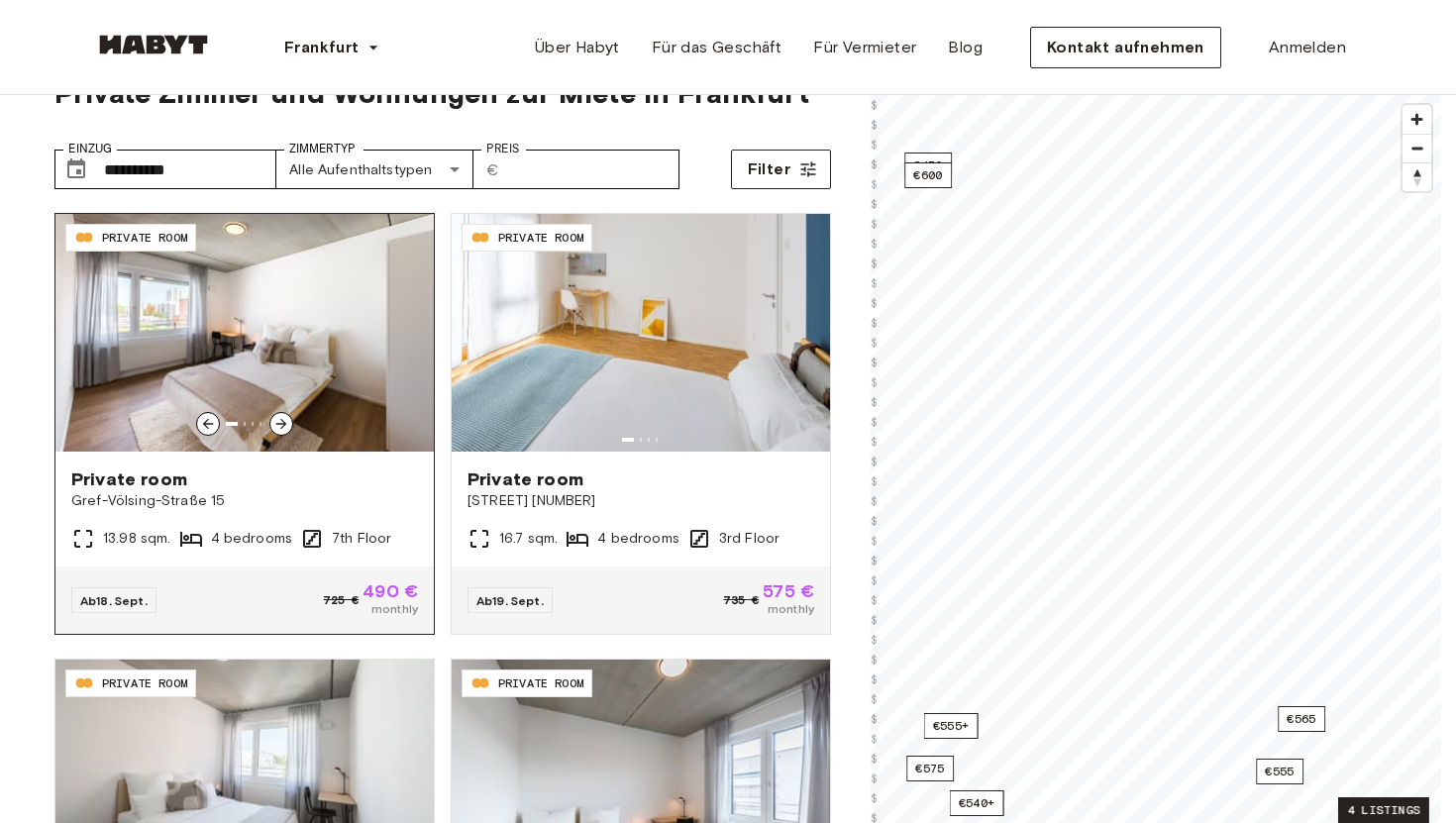 click 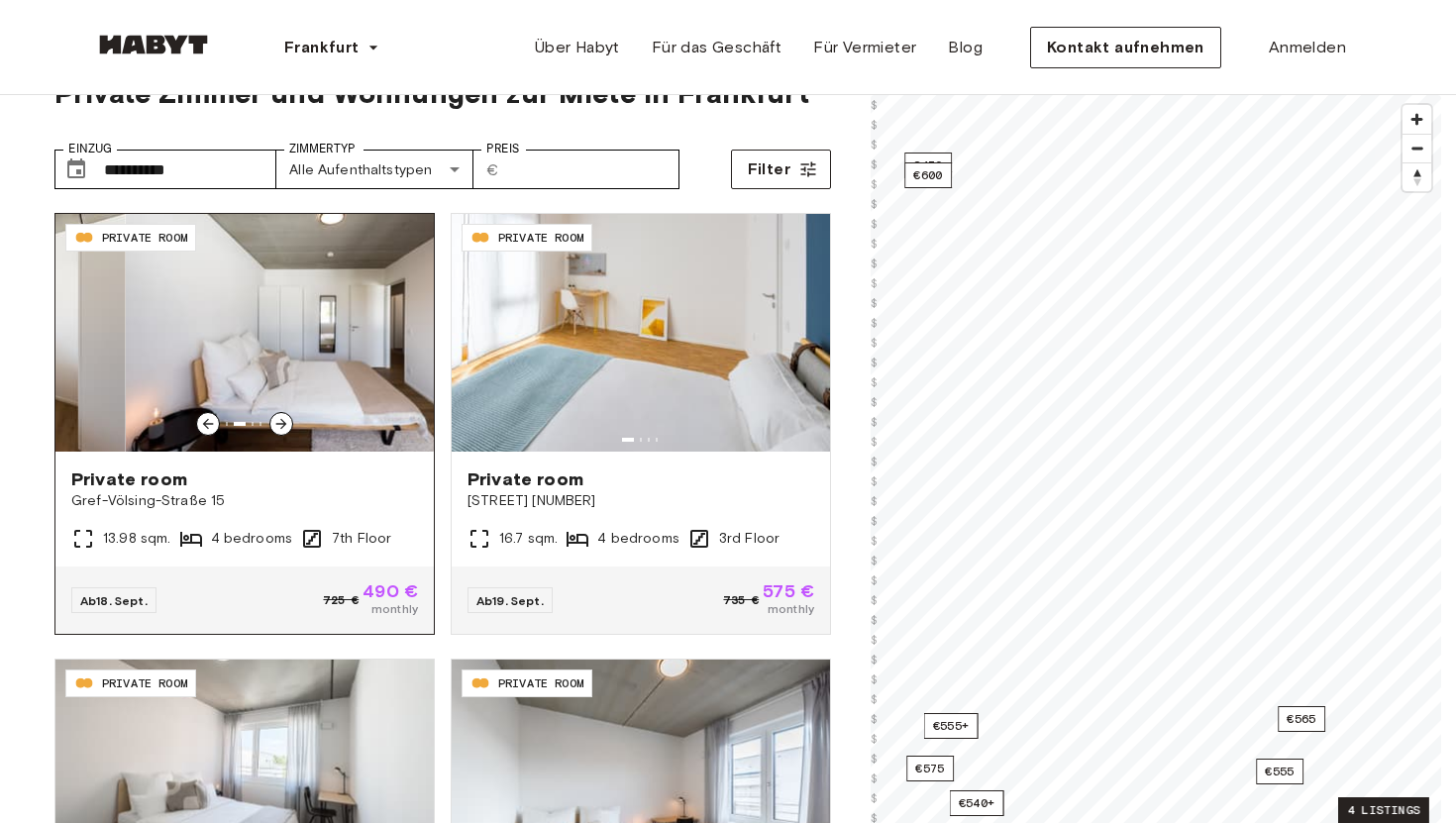 click 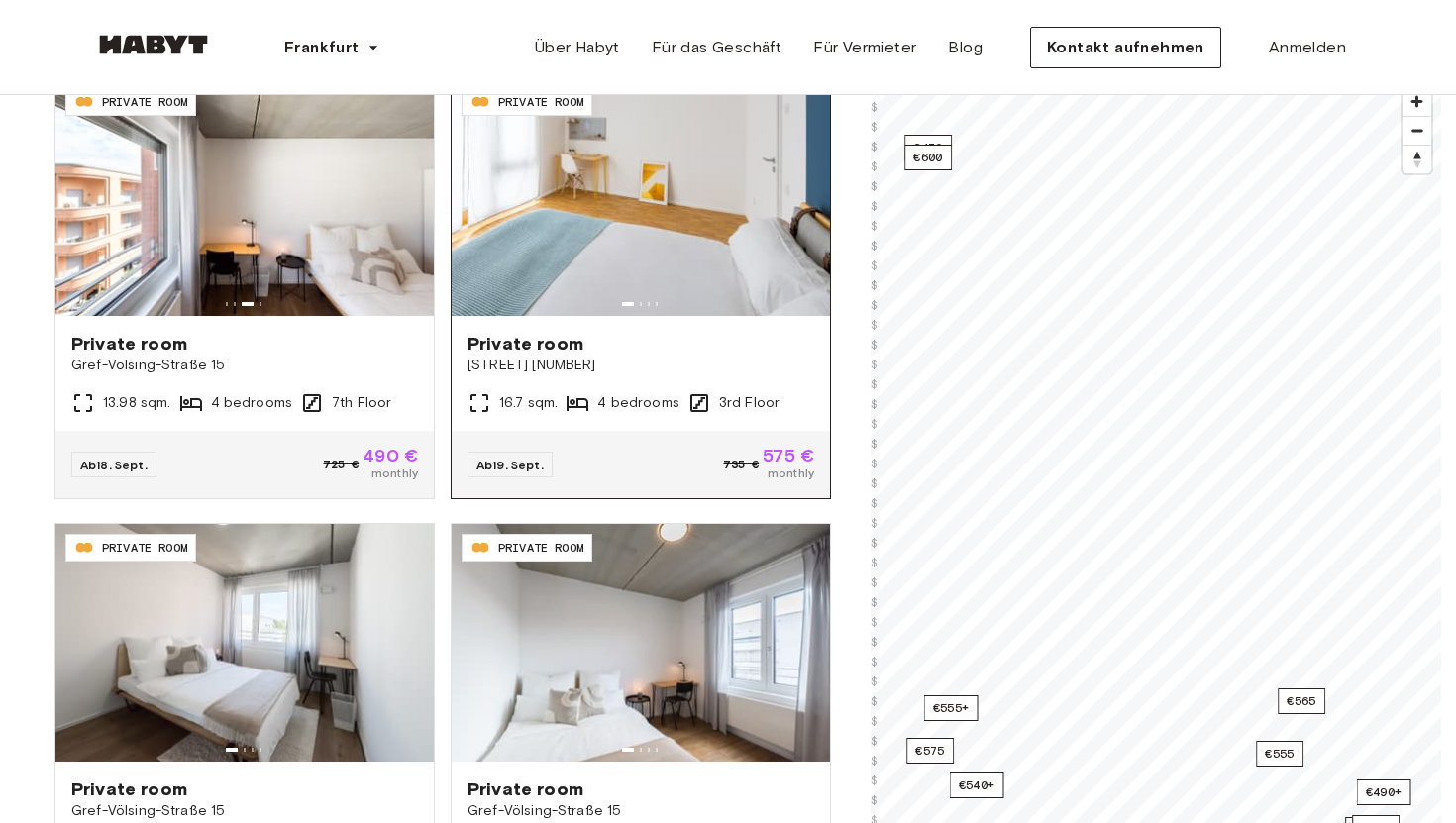 scroll, scrollTop: 200, scrollLeft: 0, axis: vertical 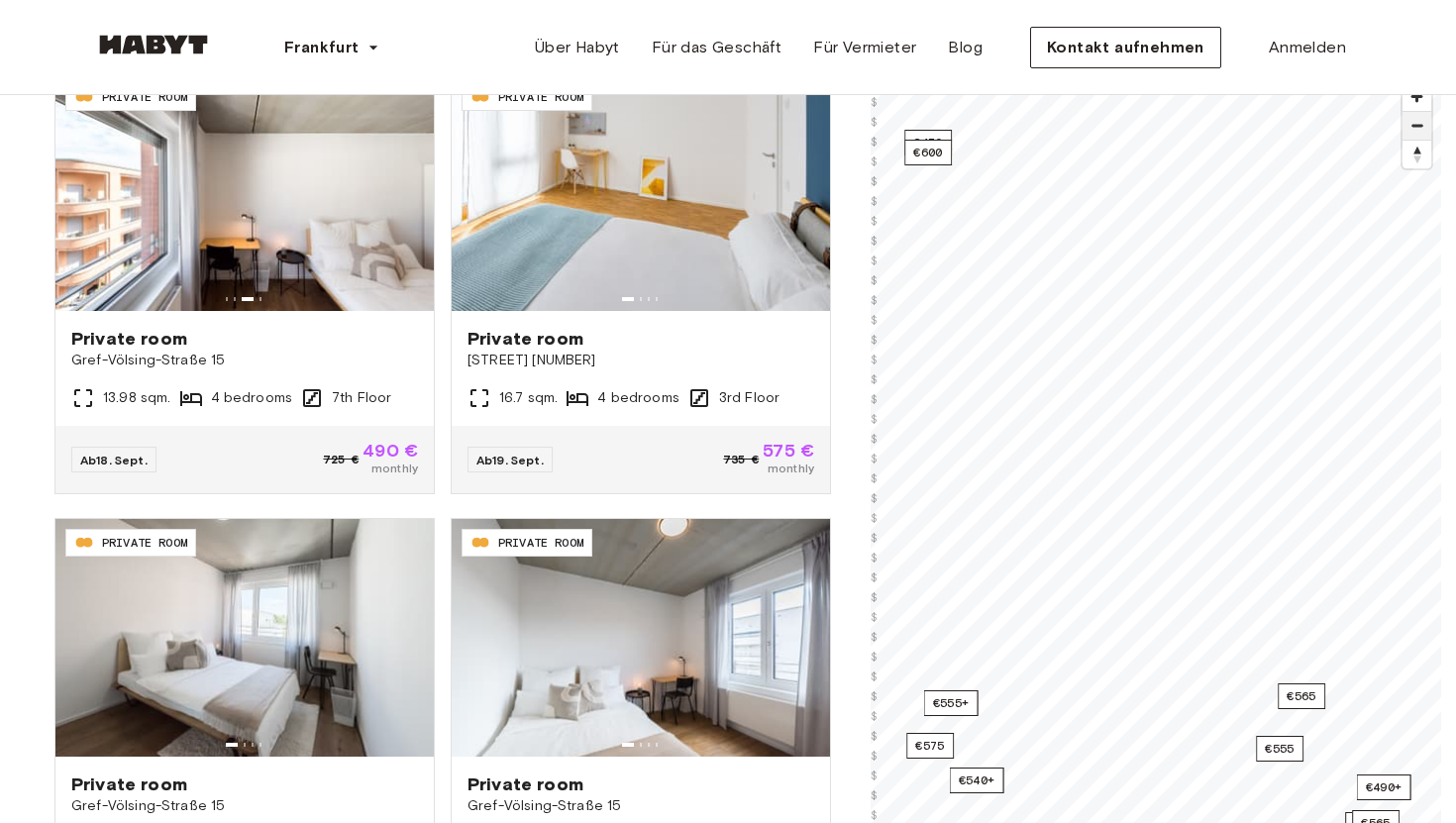 click at bounding box center (1416, 126) 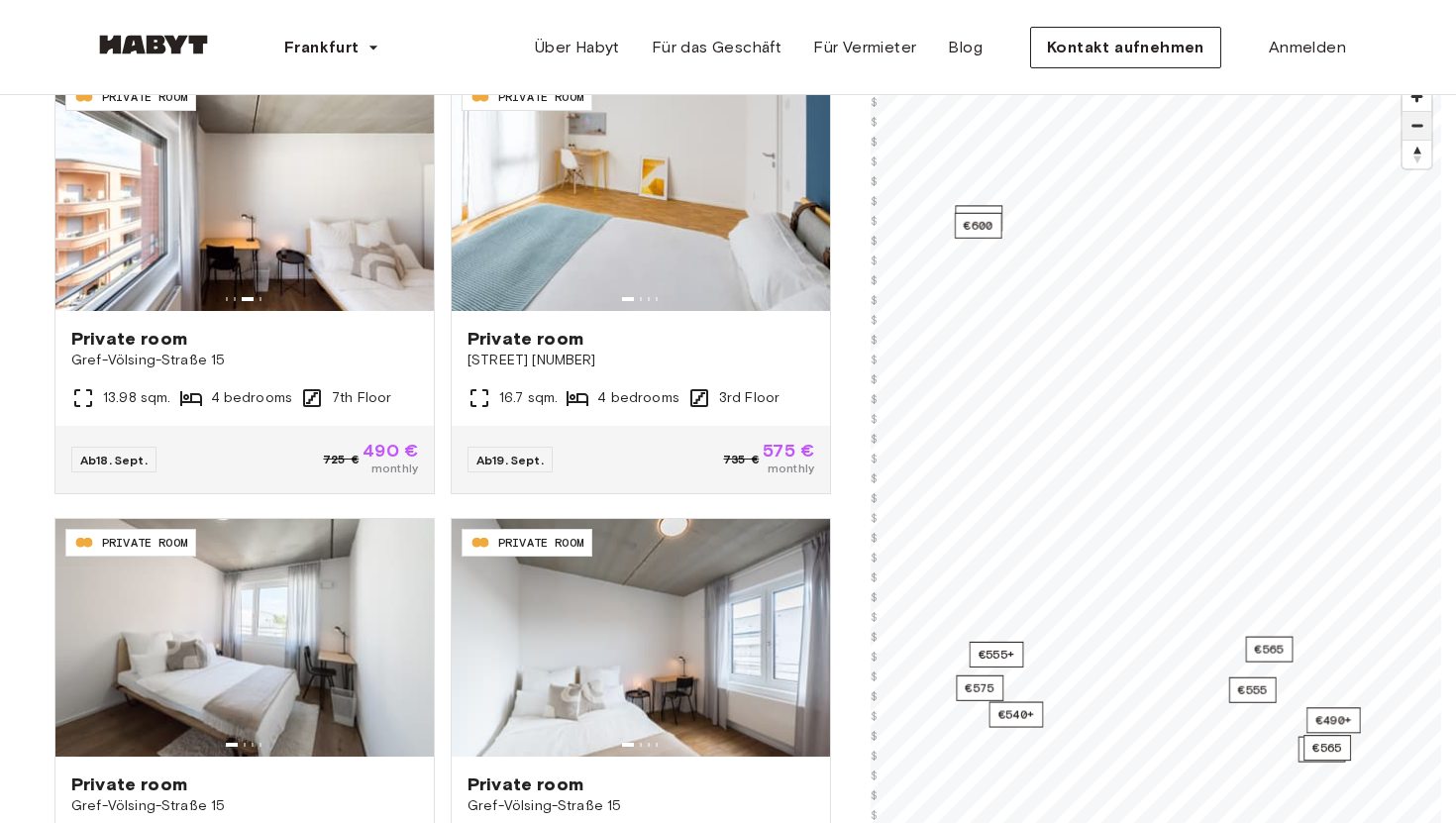 click at bounding box center (1416, 126) 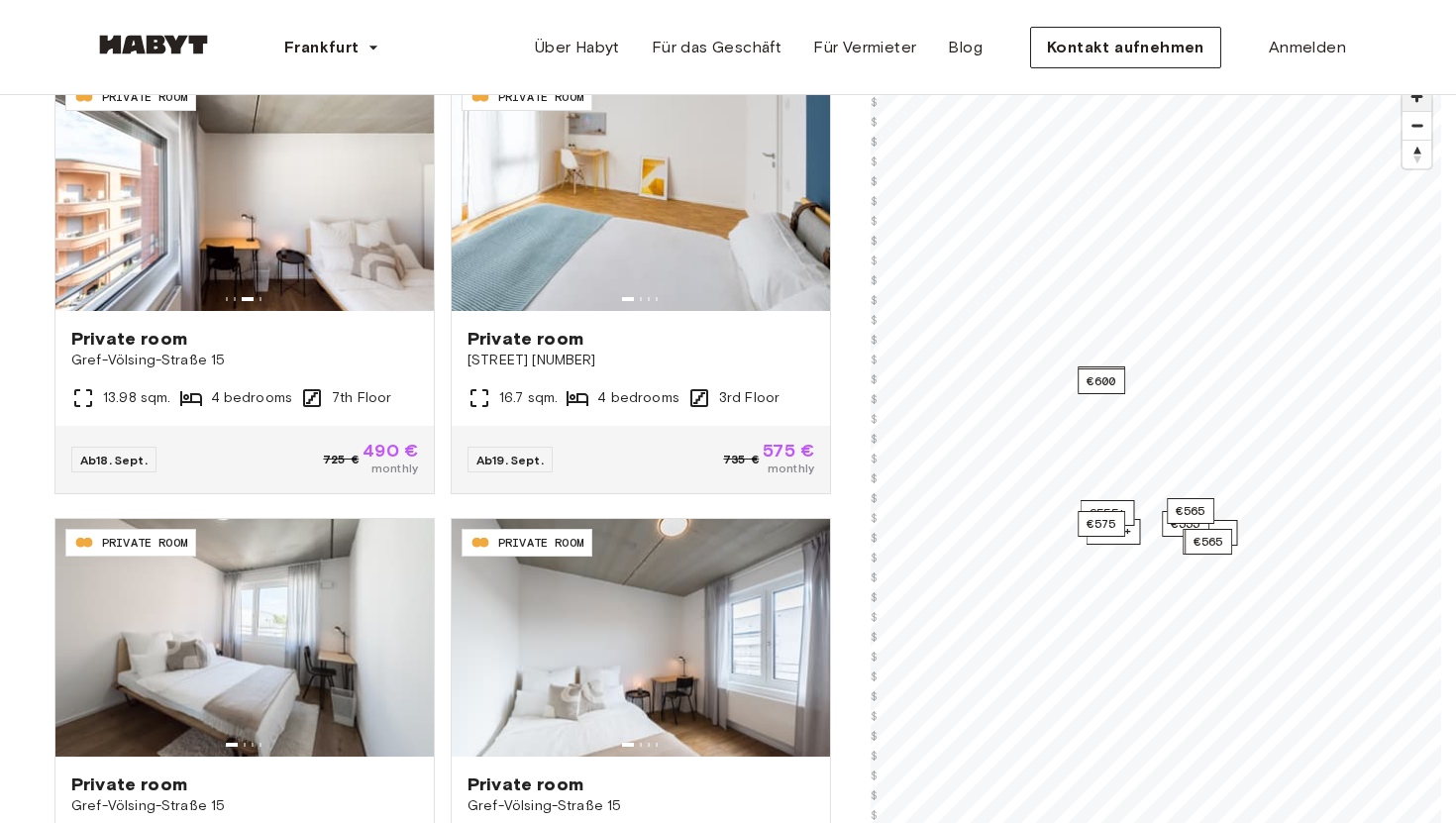 click at bounding box center (1416, 125) 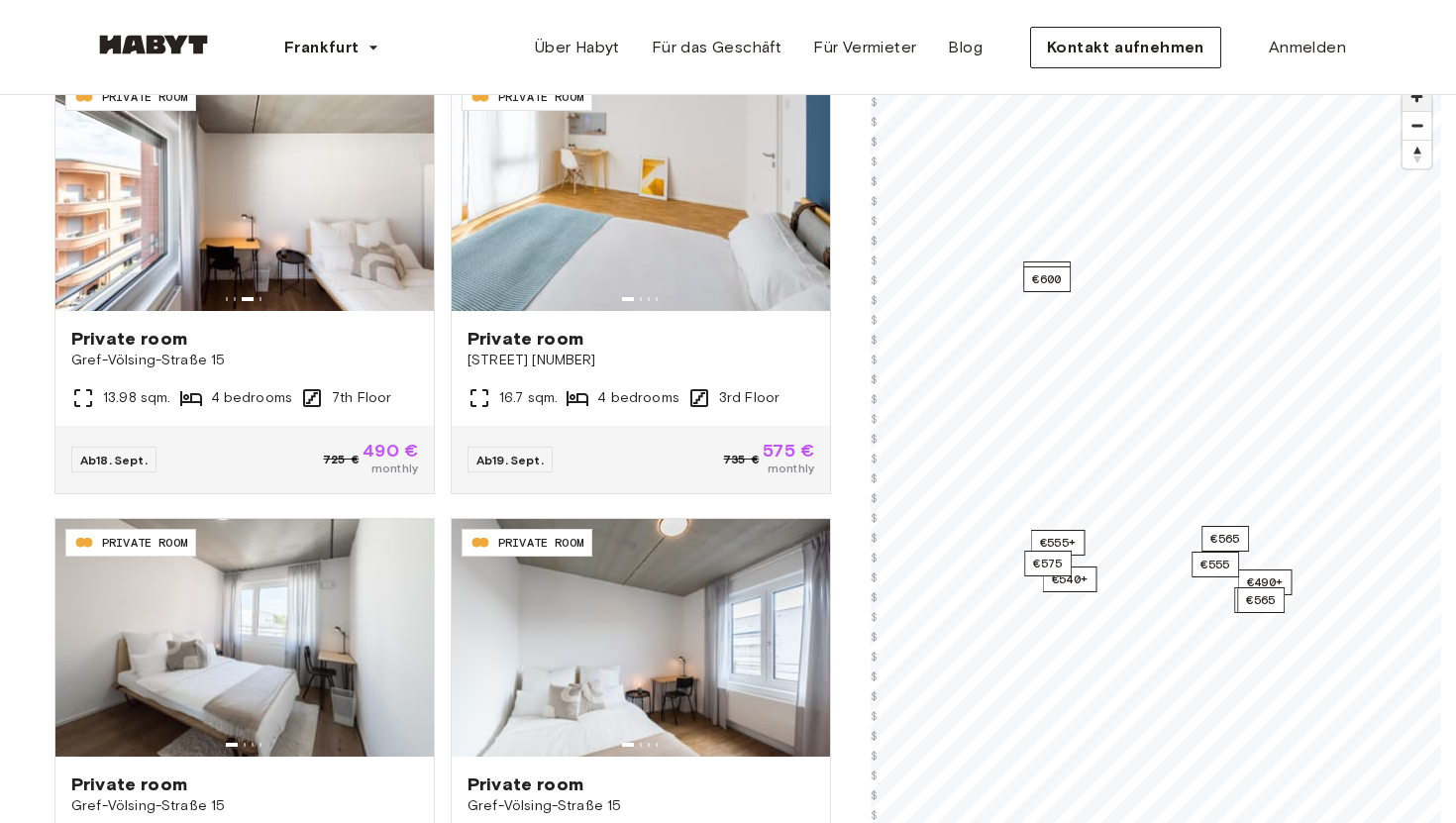 click at bounding box center (1416, 96) 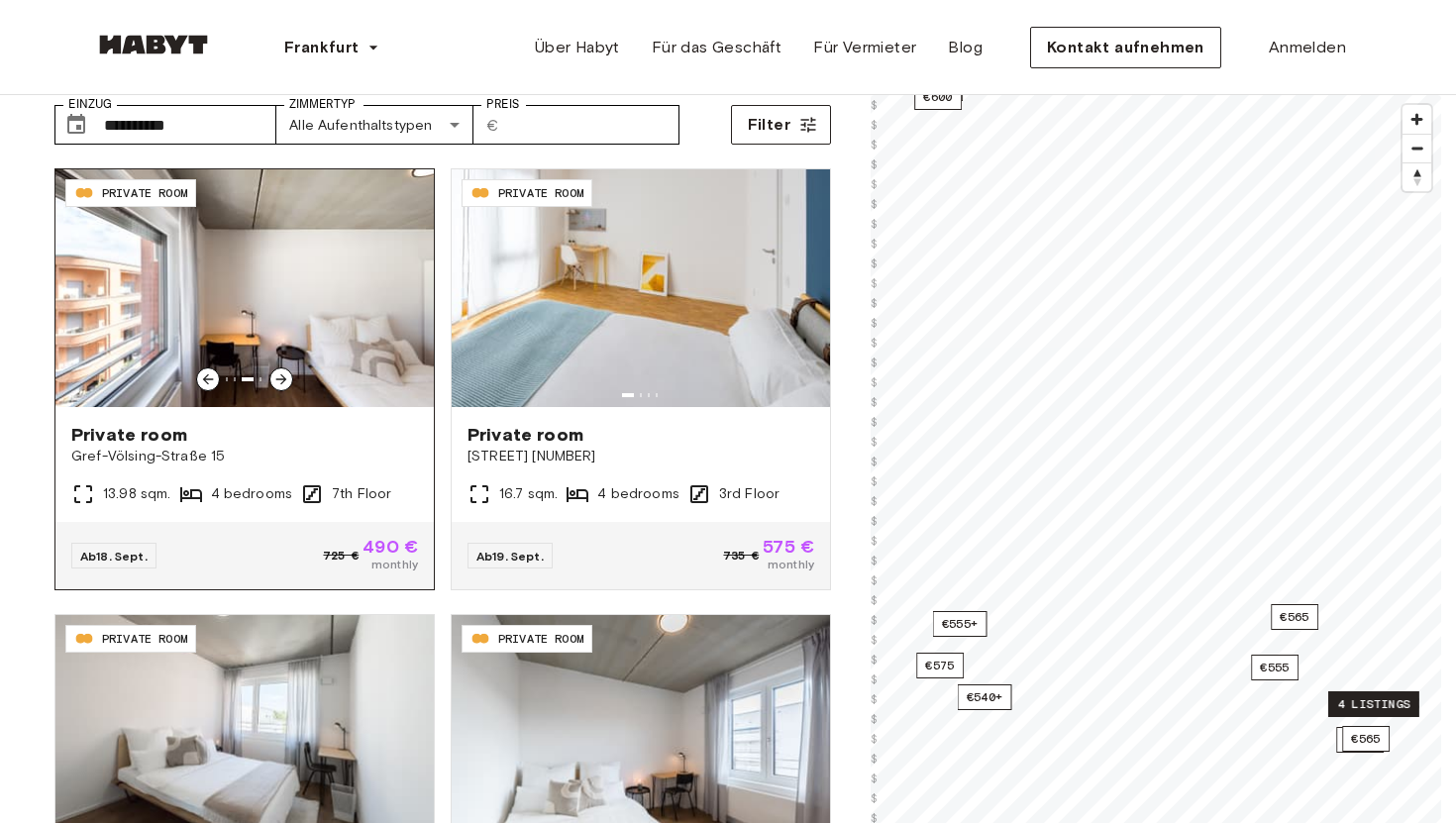 scroll, scrollTop: 103, scrollLeft: 0, axis: vertical 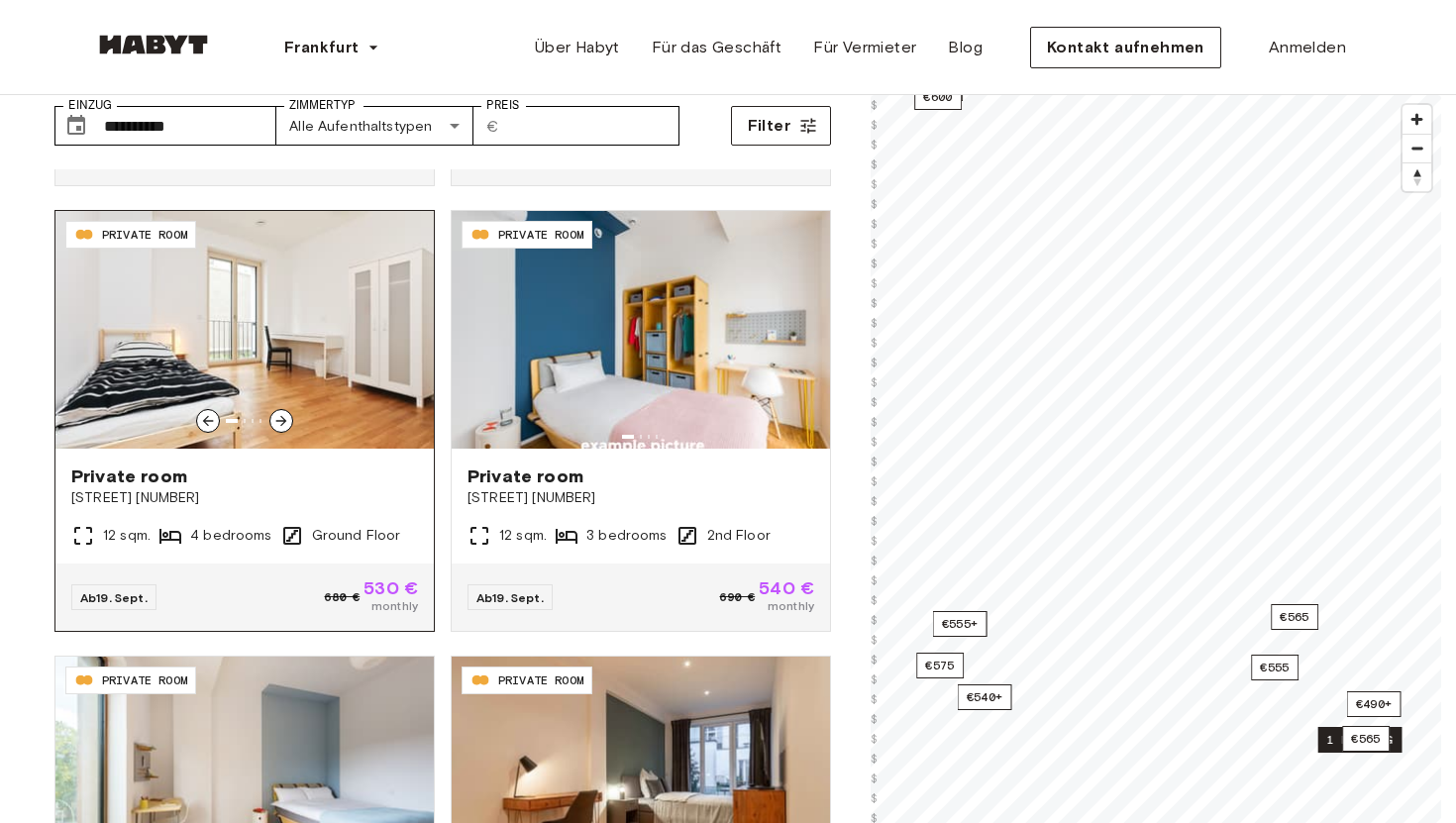 click 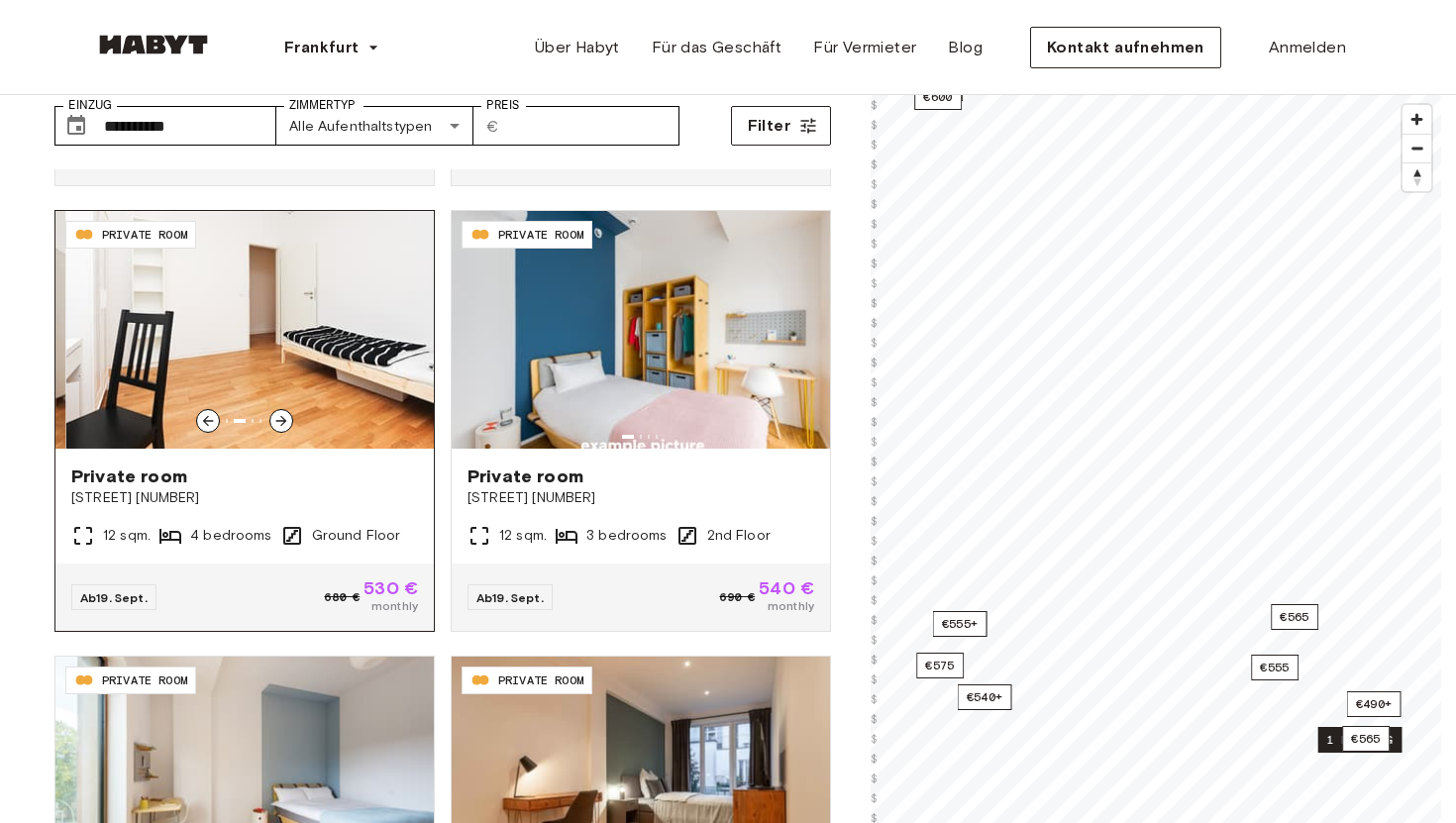 click 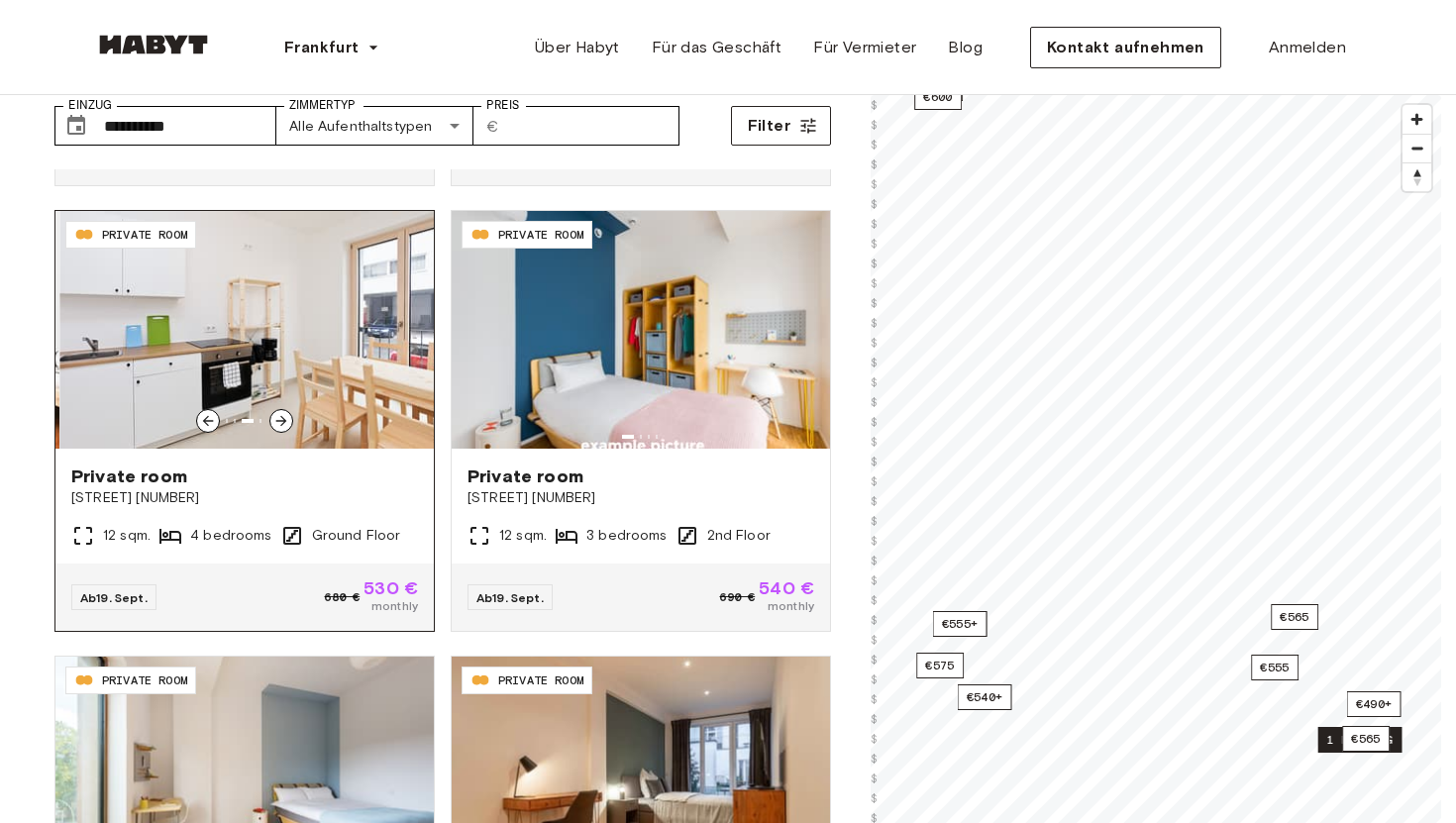 click 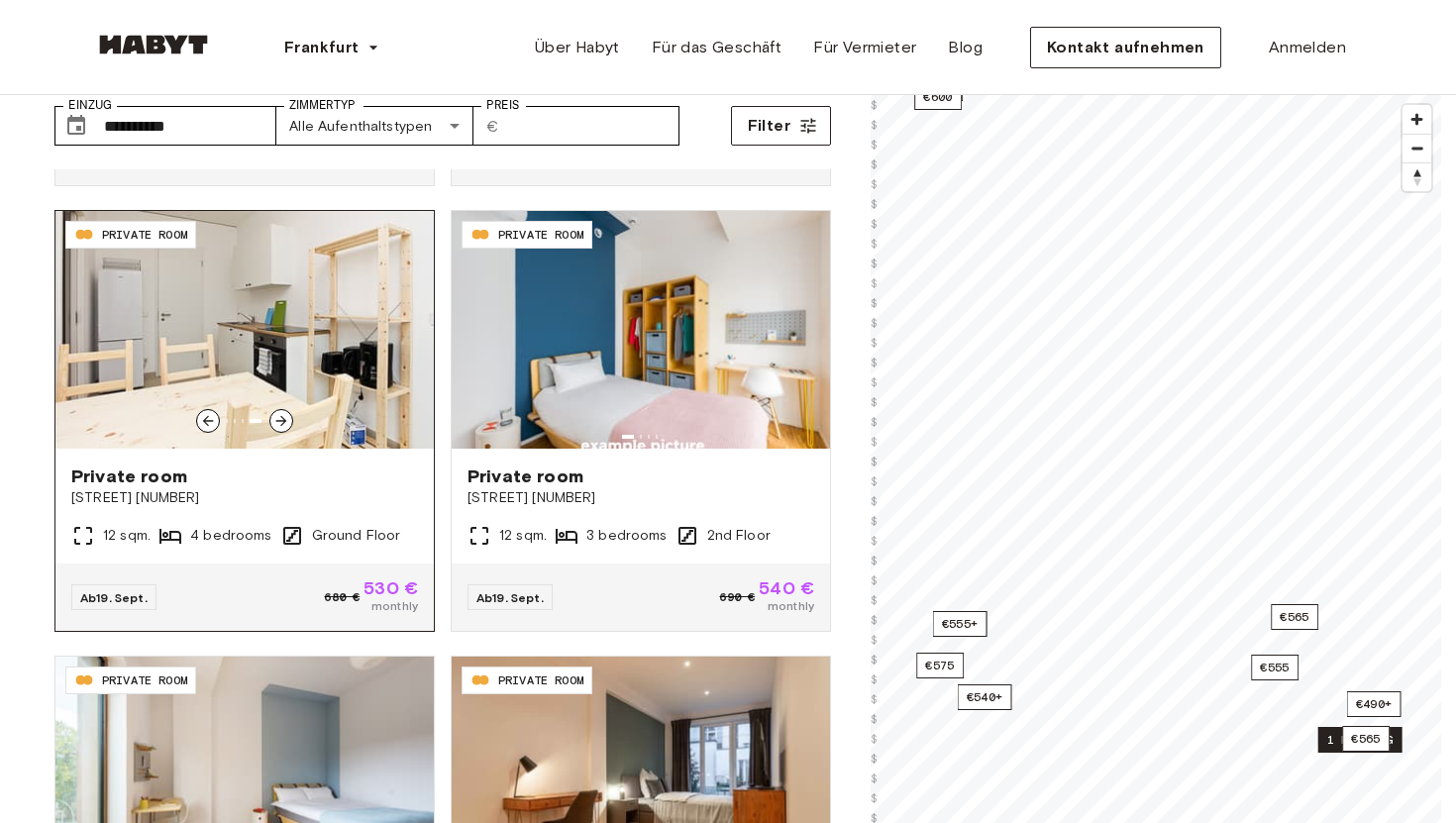 click 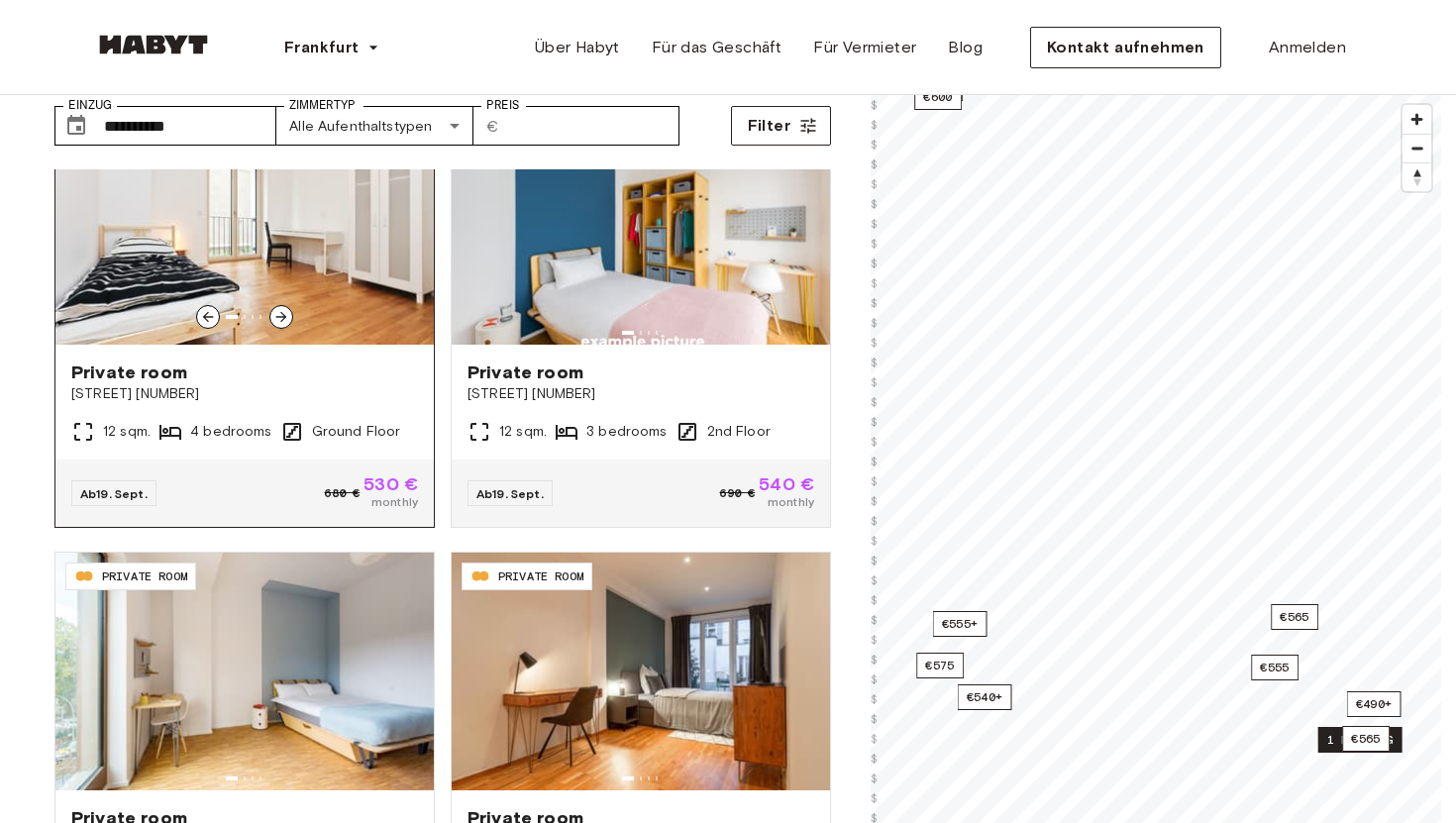 scroll, scrollTop: 1362, scrollLeft: 0, axis: vertical 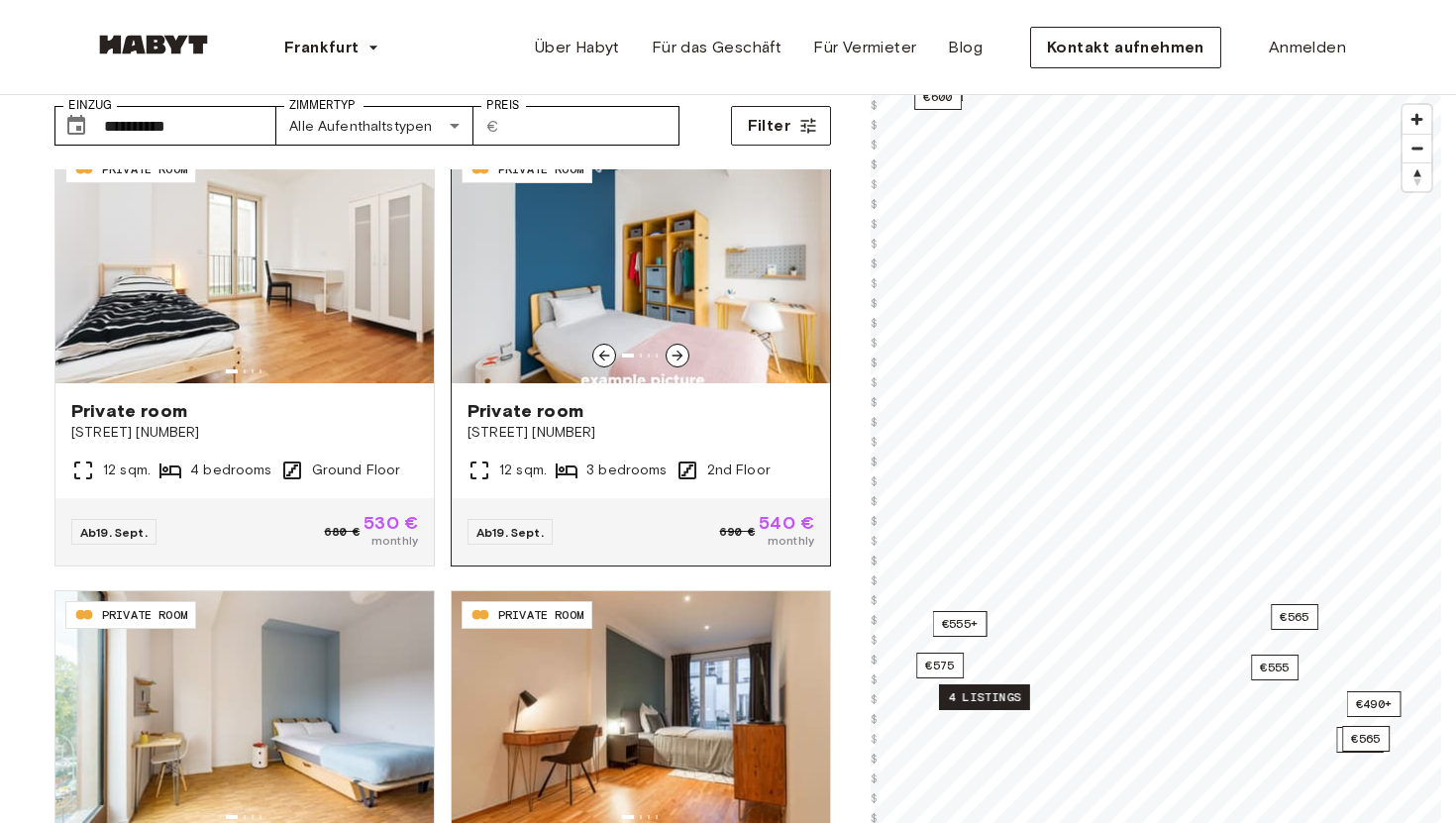 click 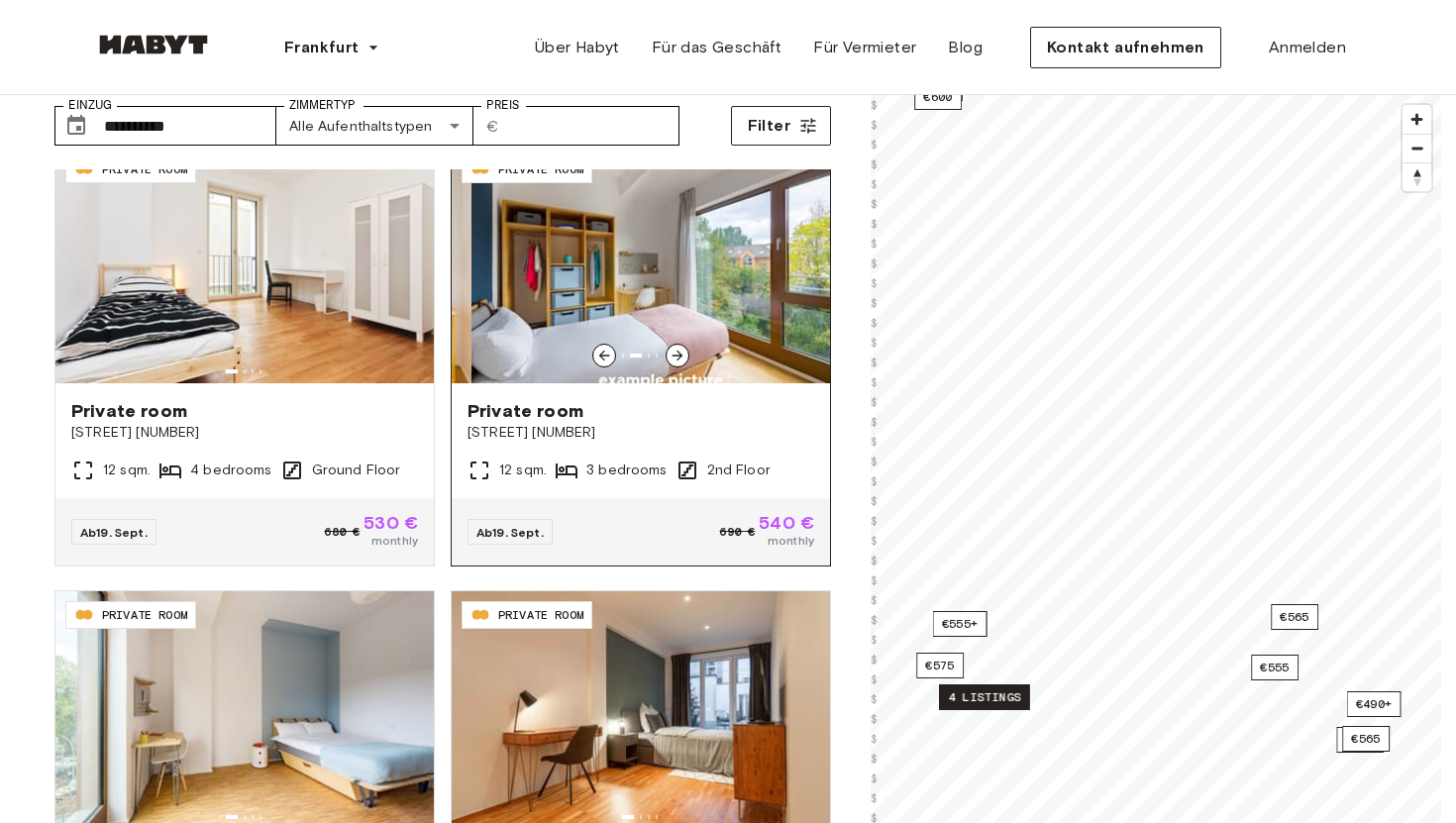 click 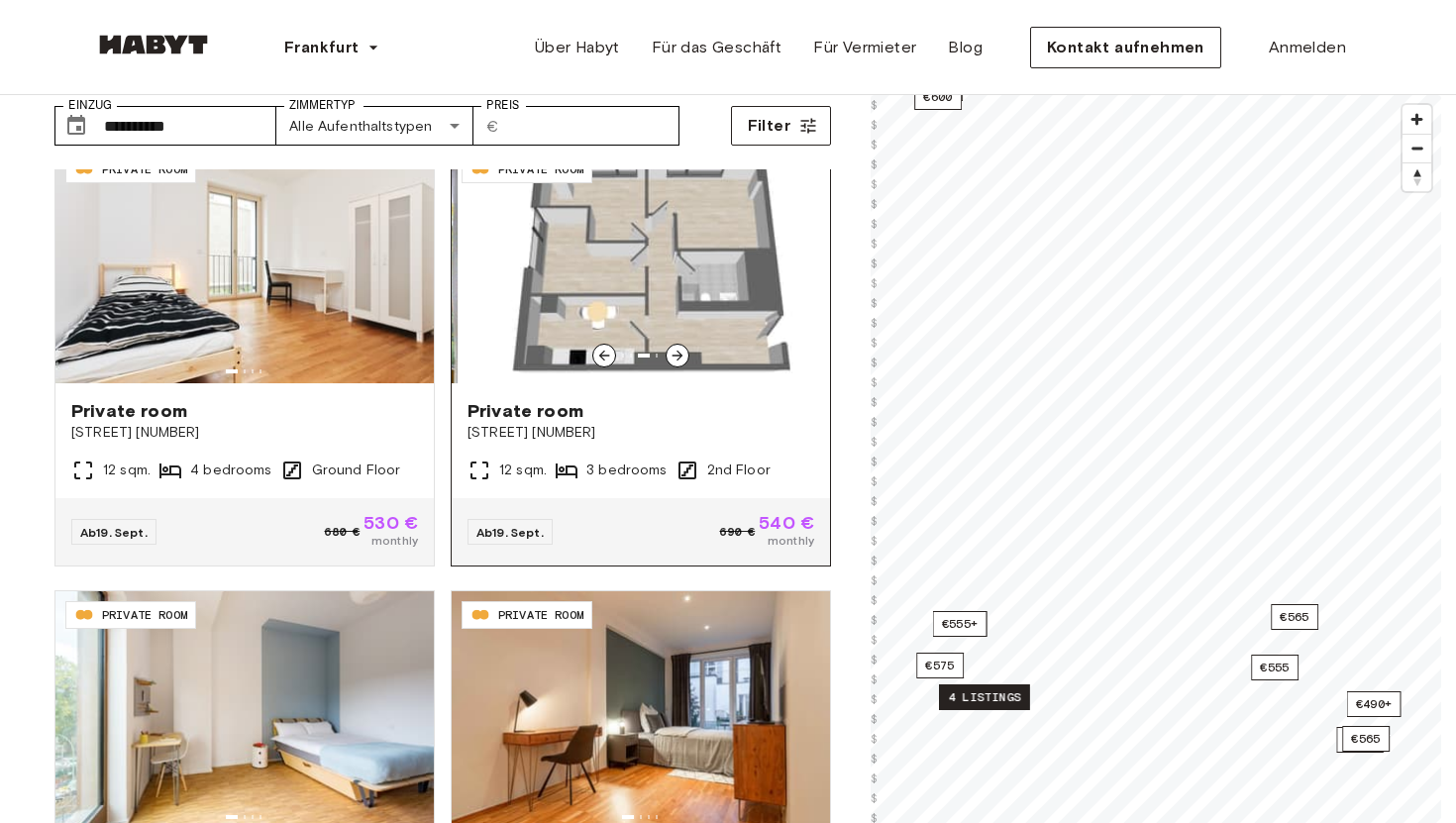 click 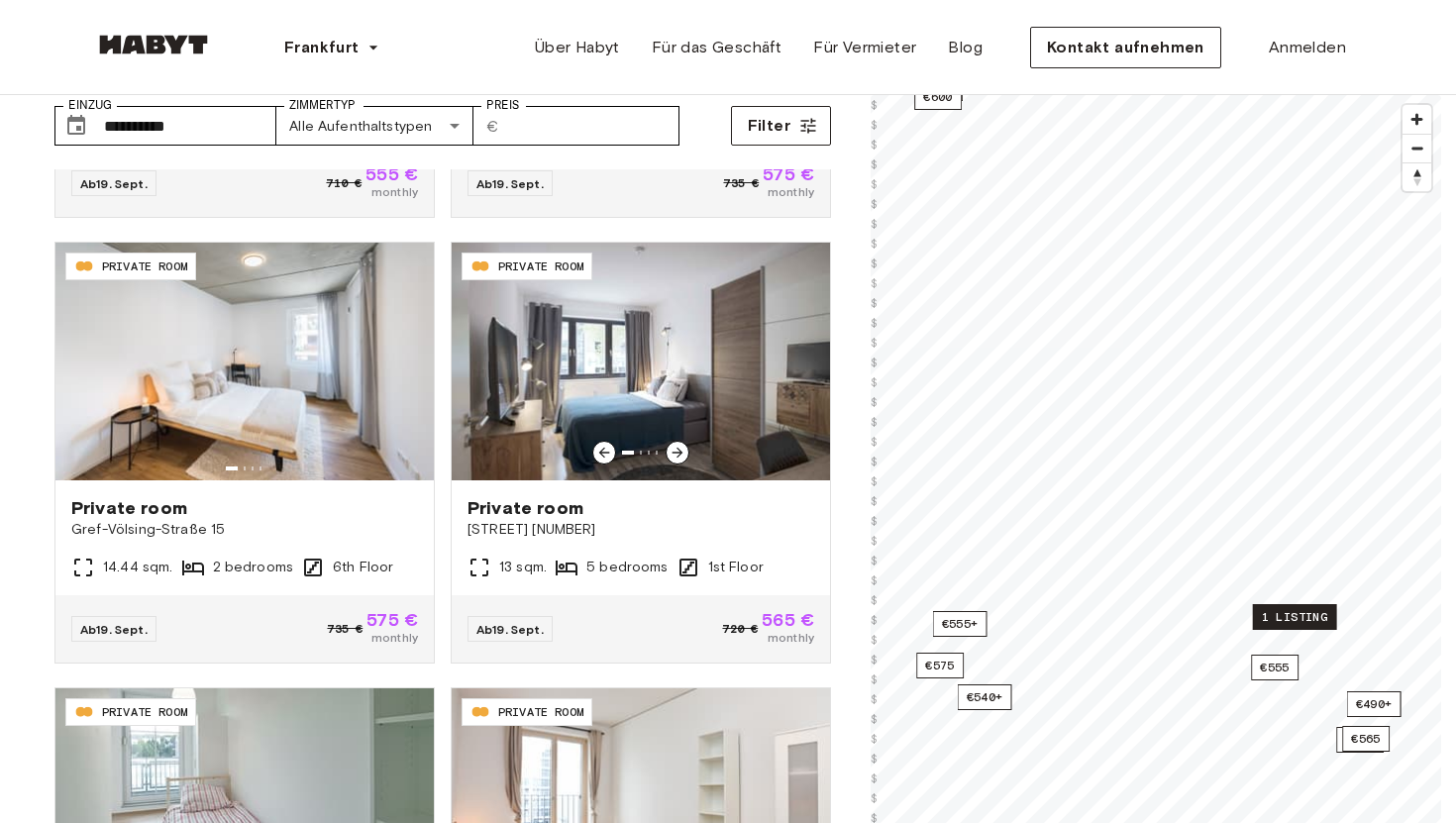 scroll, scrollTop: 3204, scrollLeft: 0, axis: vertical 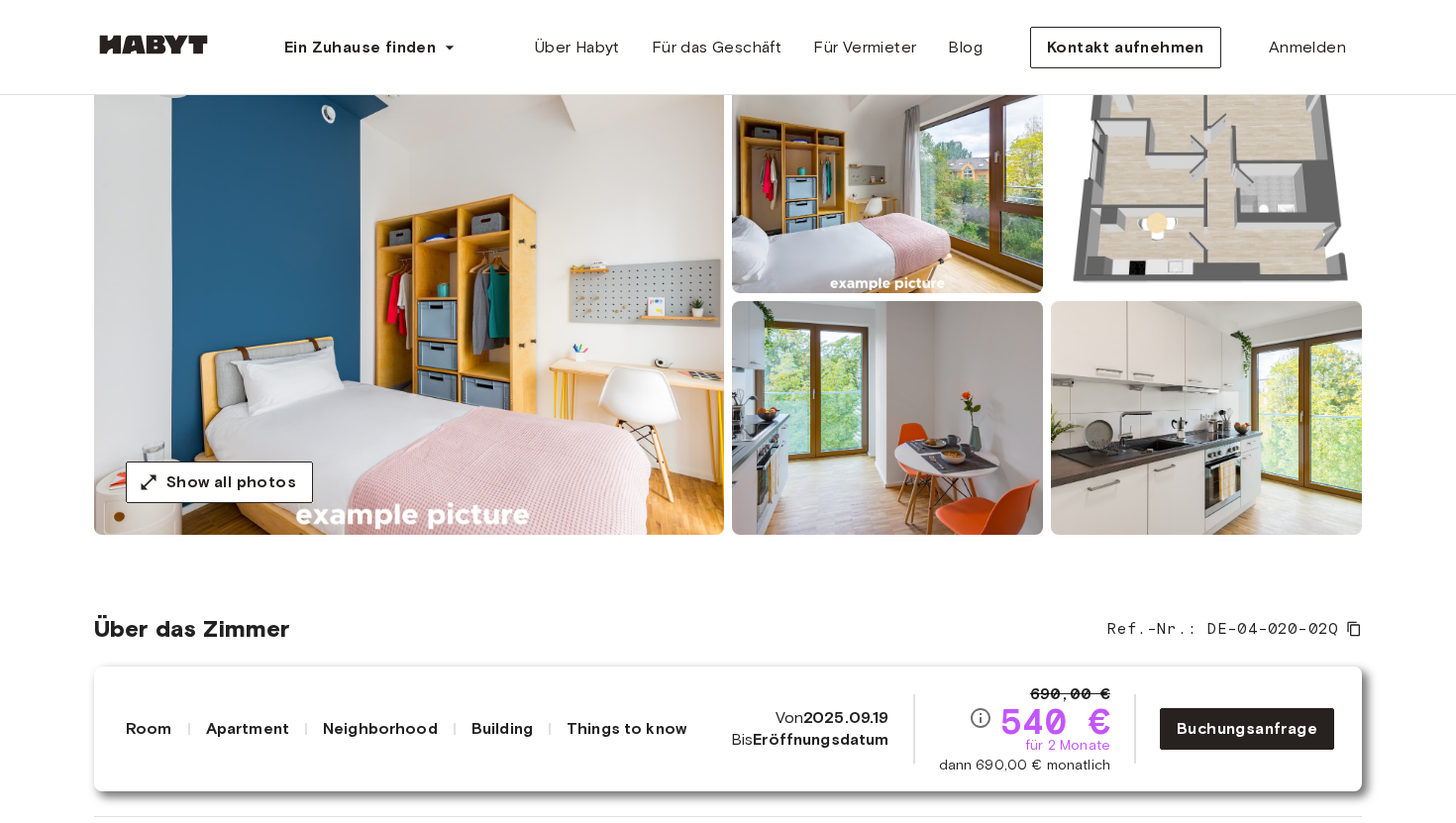 click at bounding box center (409, 297) 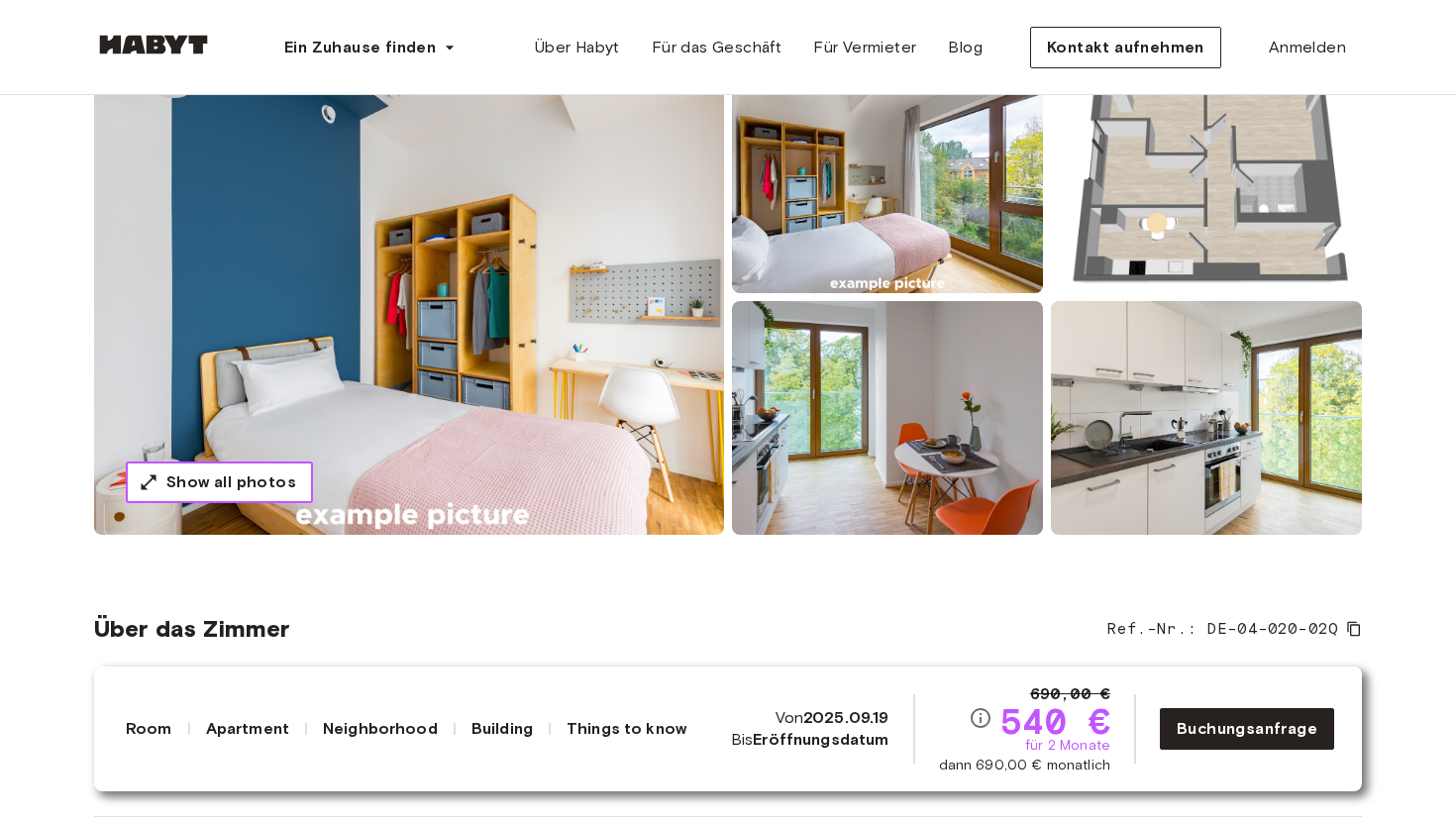 click on "Show all photos" at bounding box center [219, 482] 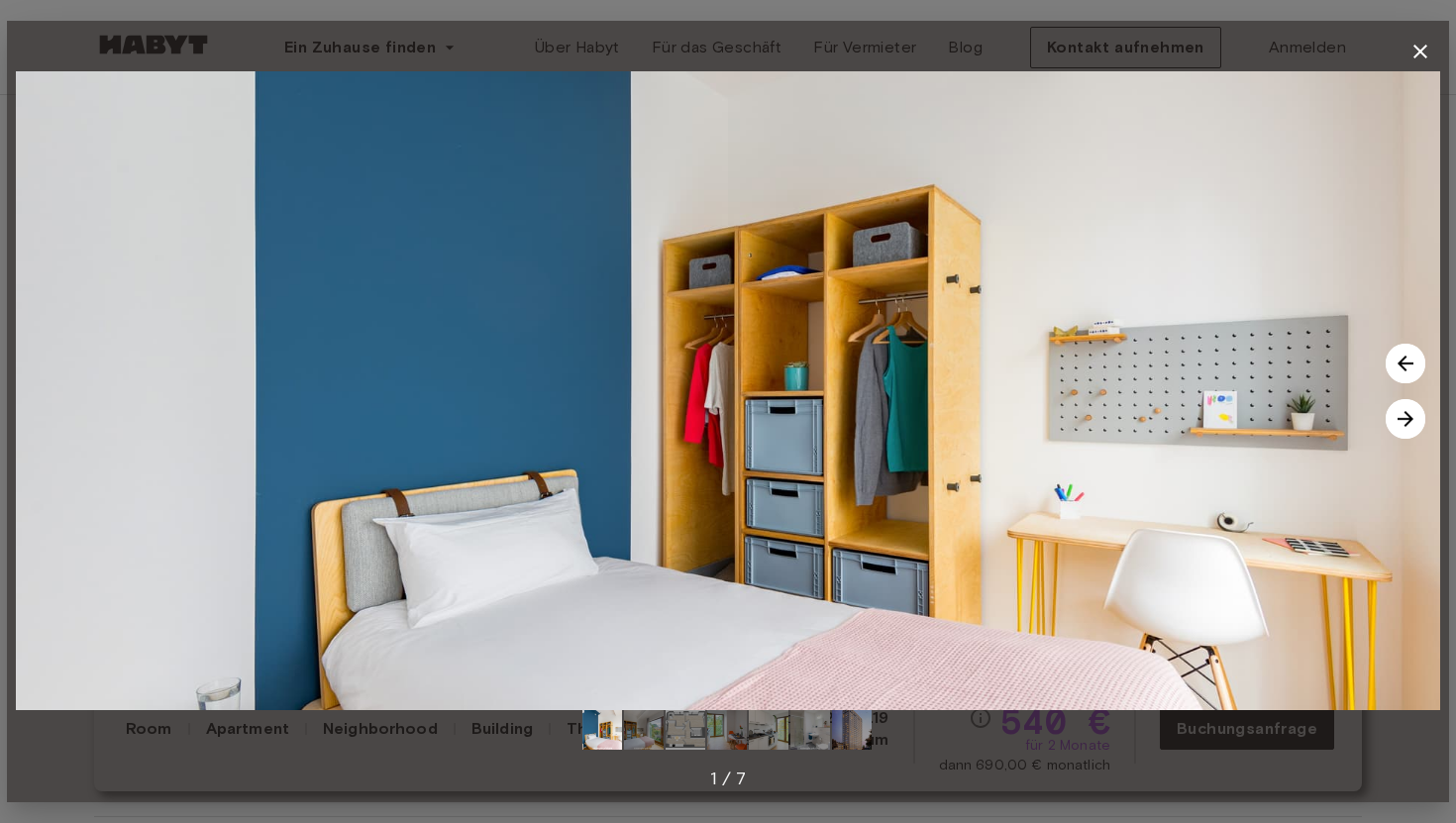 click at bounding box center [1405, 419] 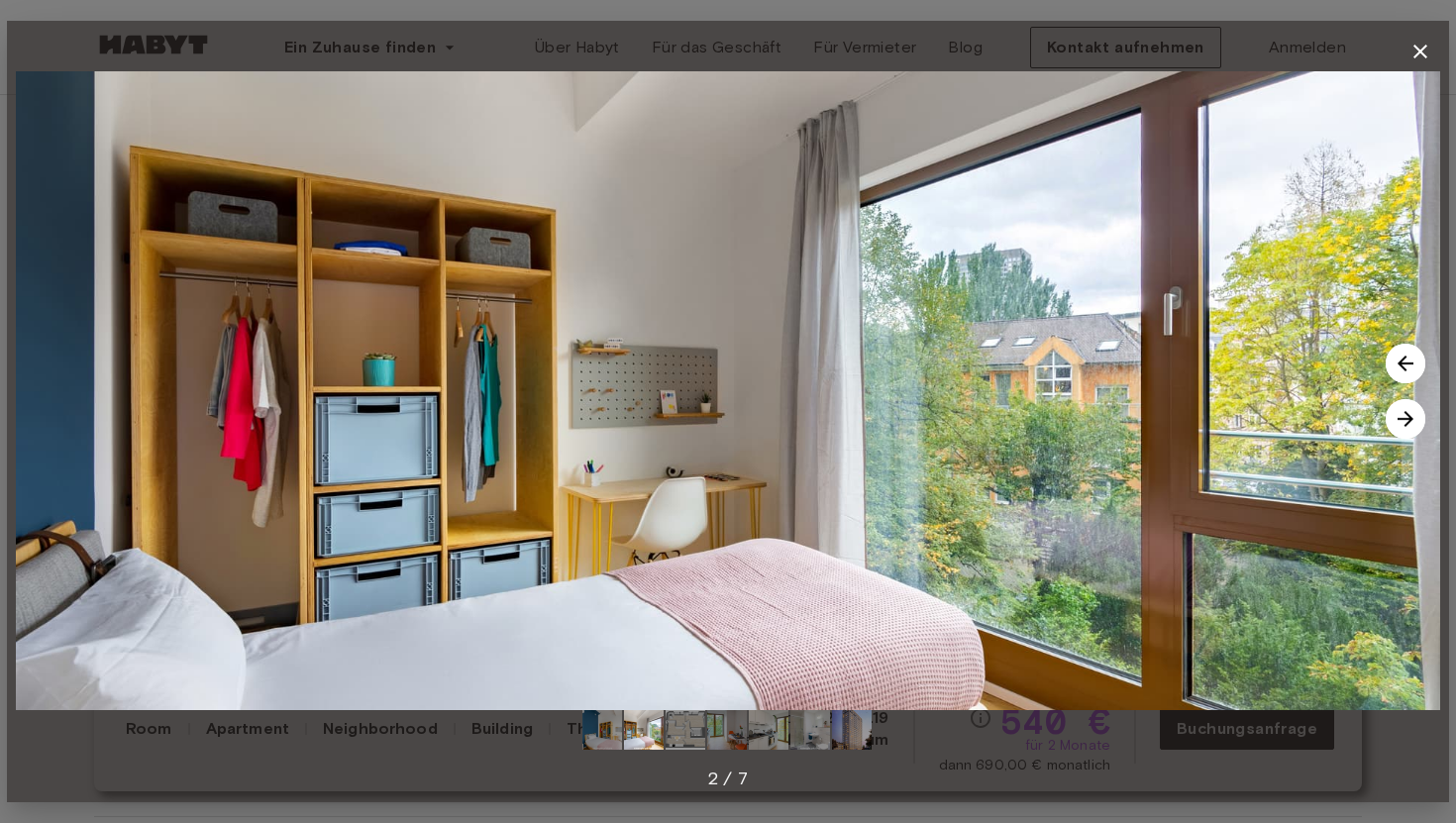 click at bounding box center [1405, 419] 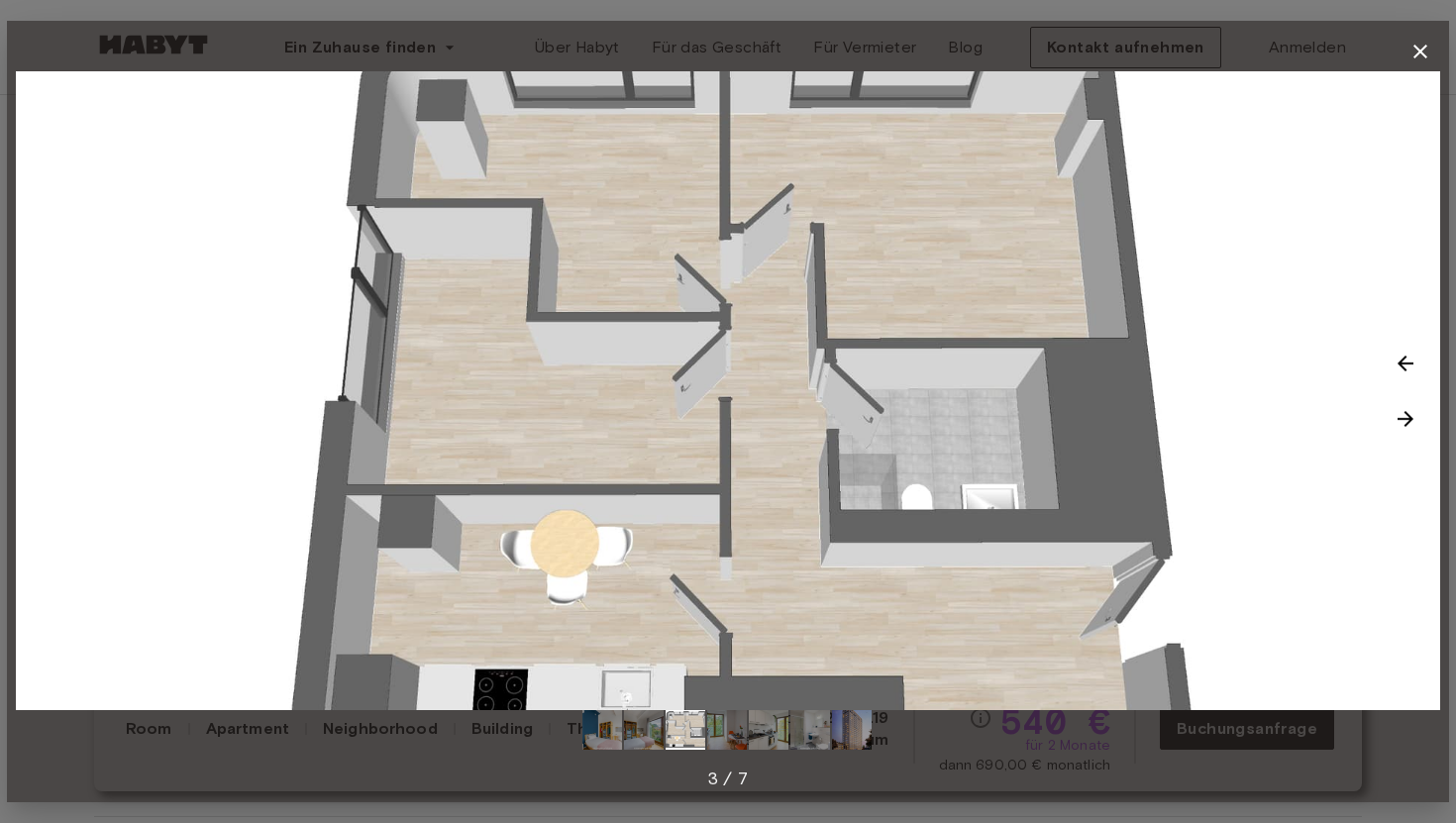 click at bounding box center [1405, 419] 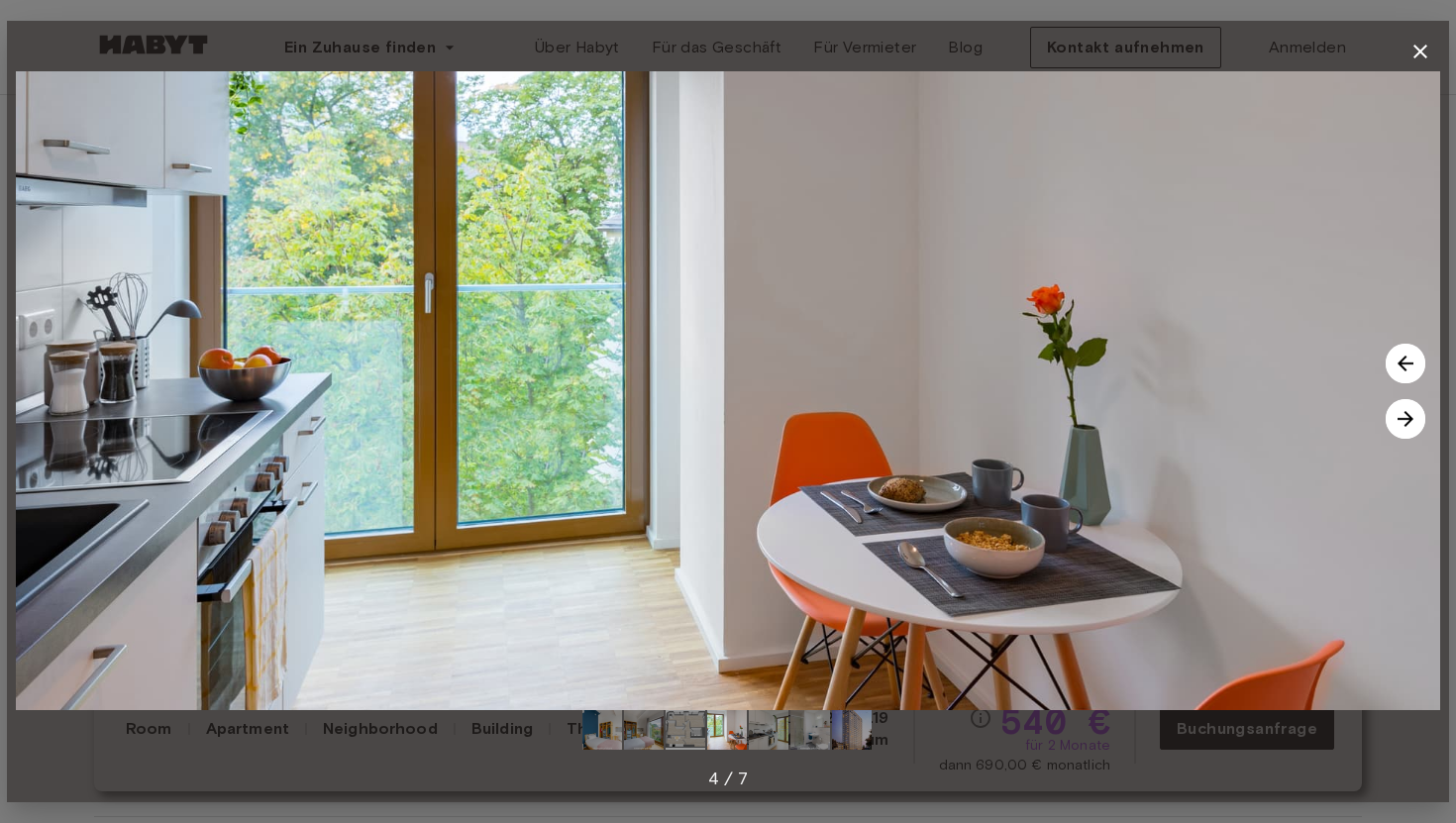 click at bounding box center [1405, 419] 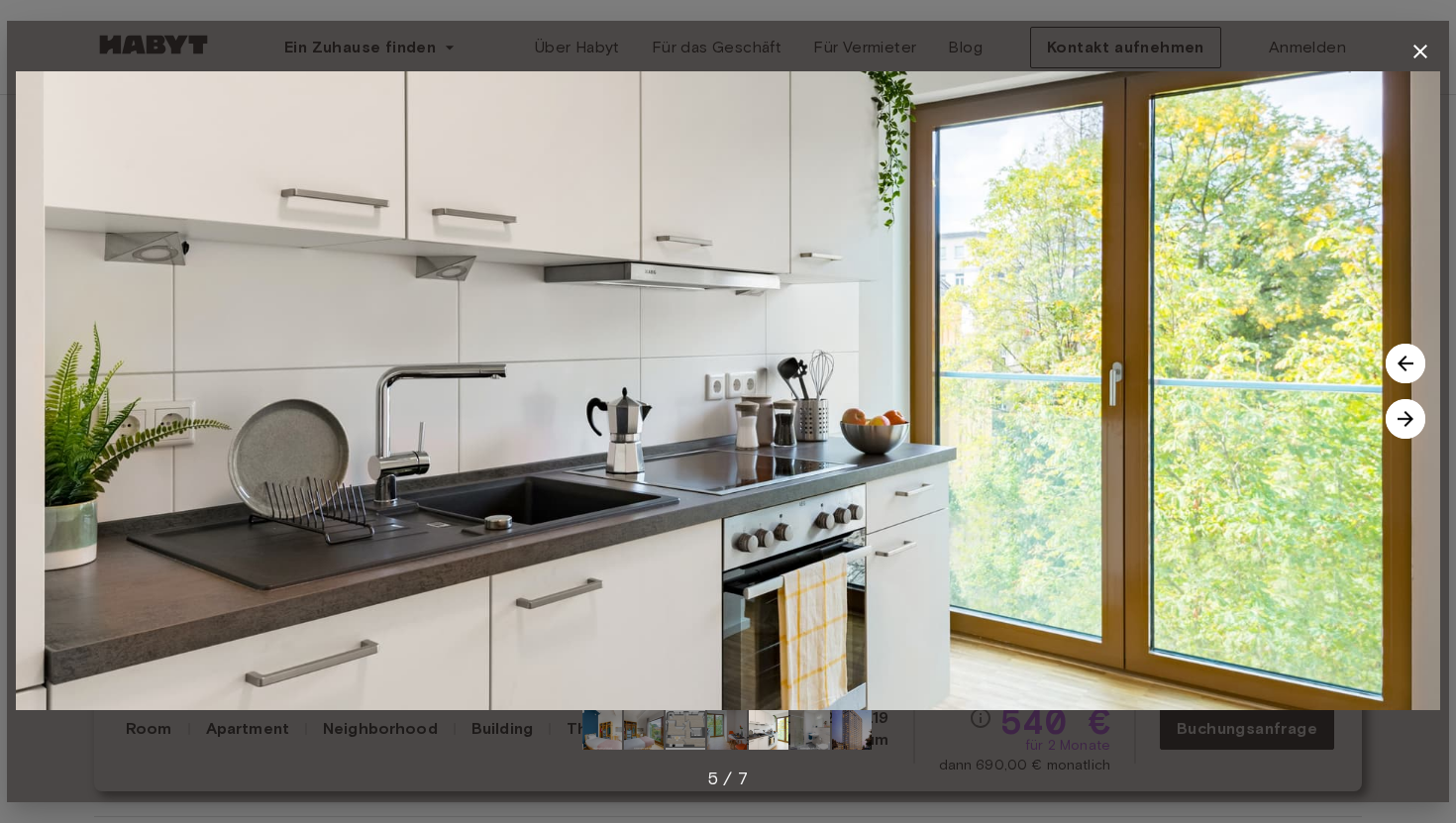 click at bounding box center (1405, 419) 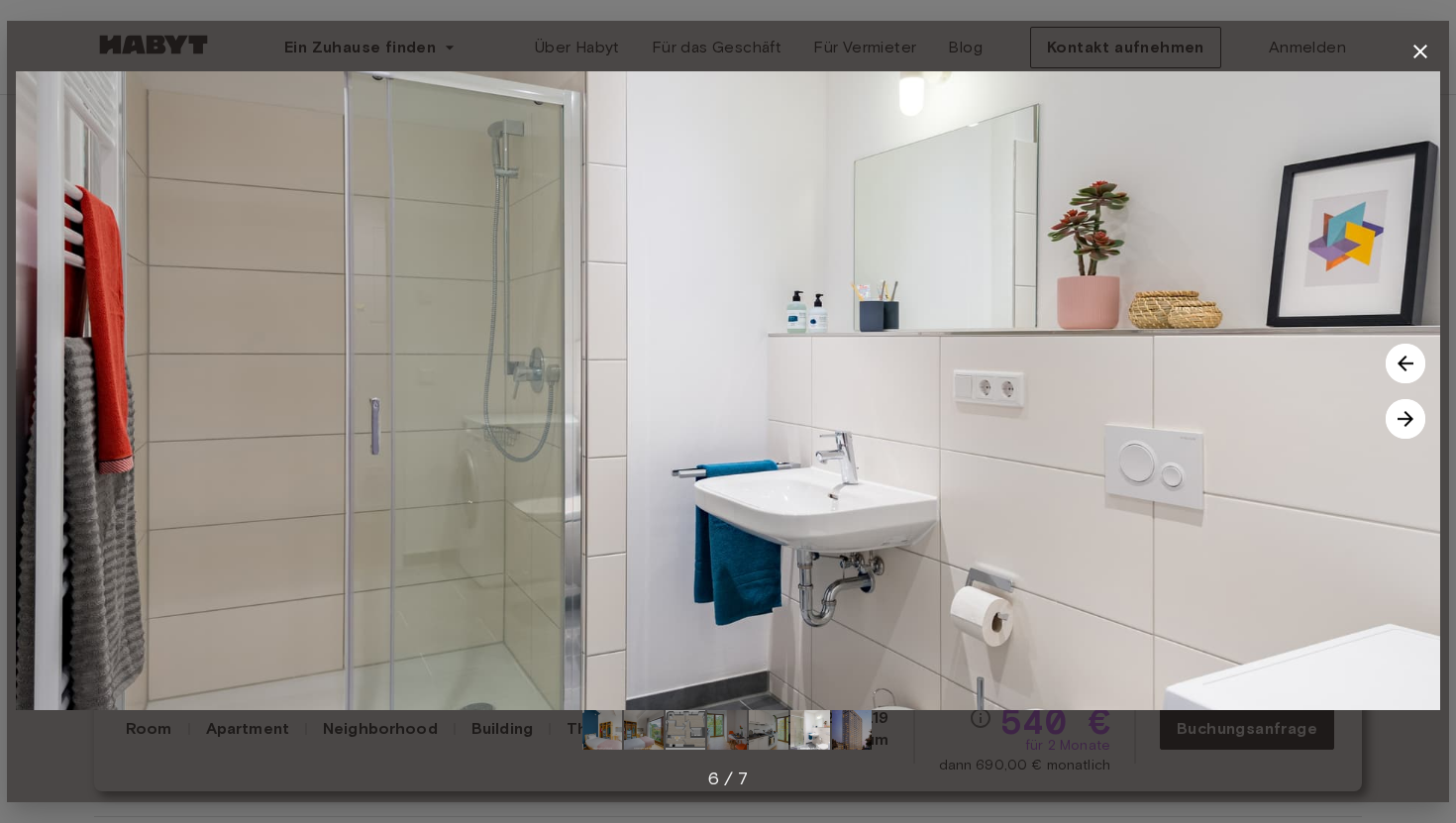 click 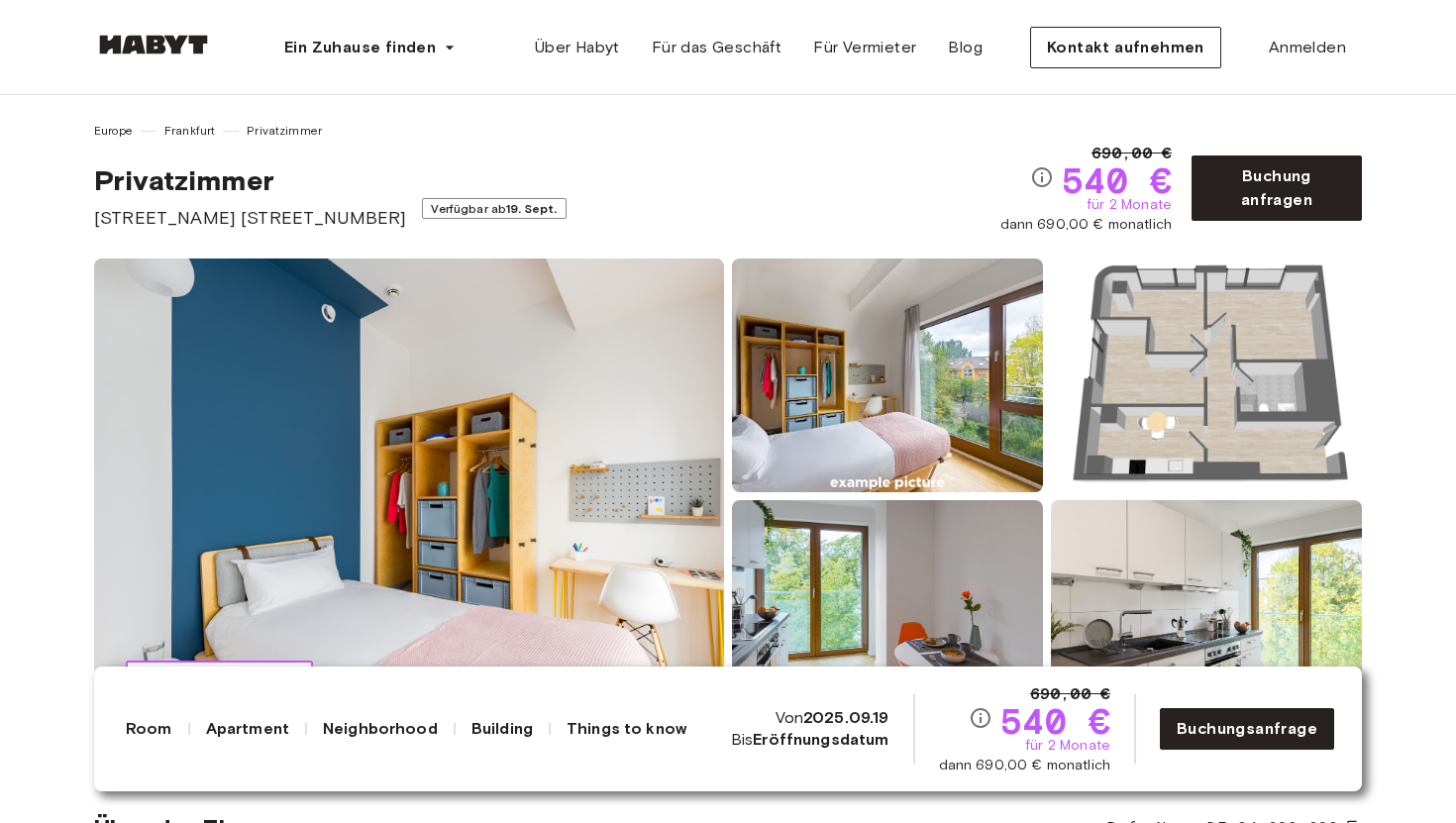 scroll, scrollTop: 0, scrollLeft: 0, axis: both 